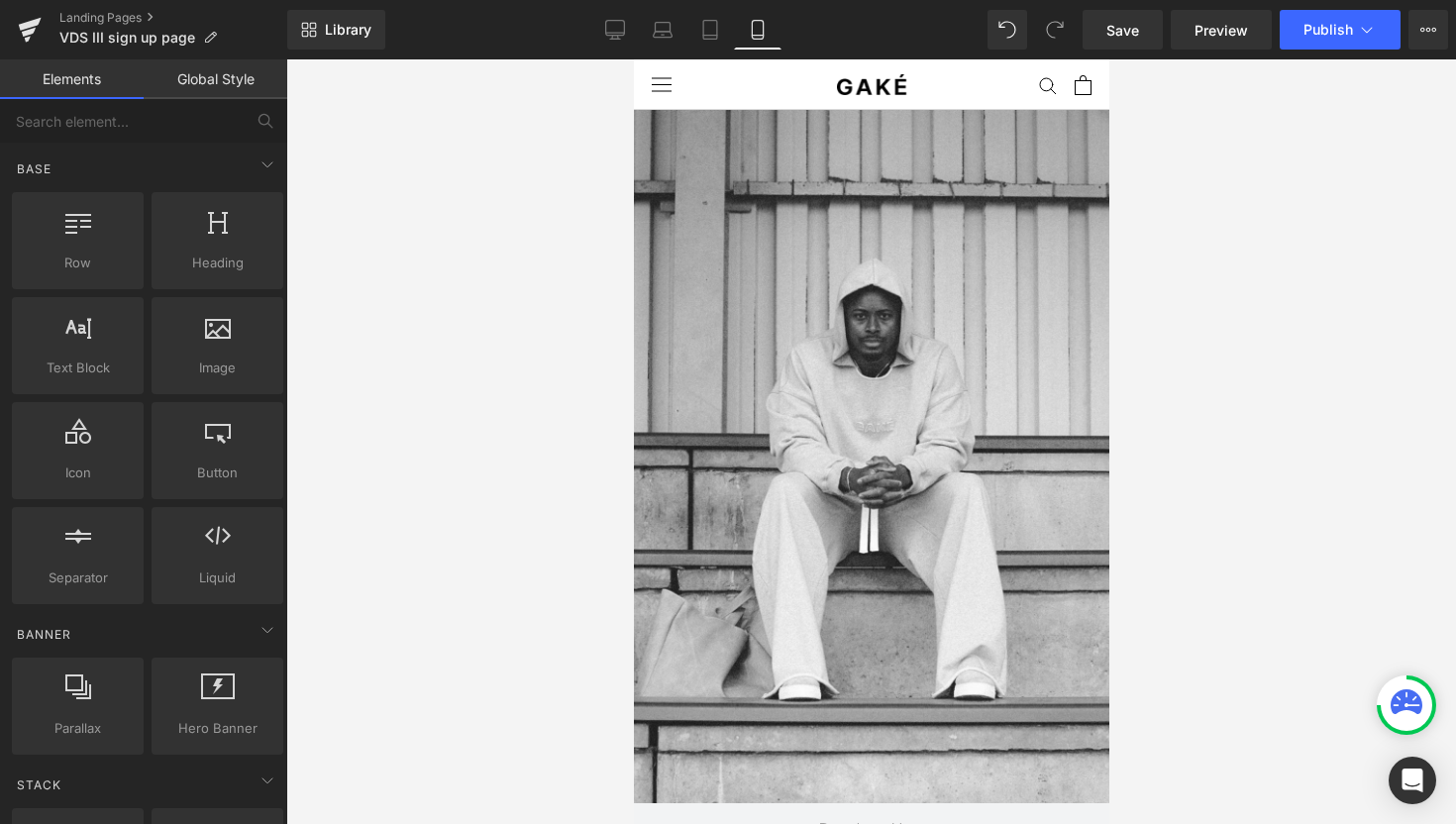 scroll, scrollTop: 52, scrollLeft: 0, axis: vertical 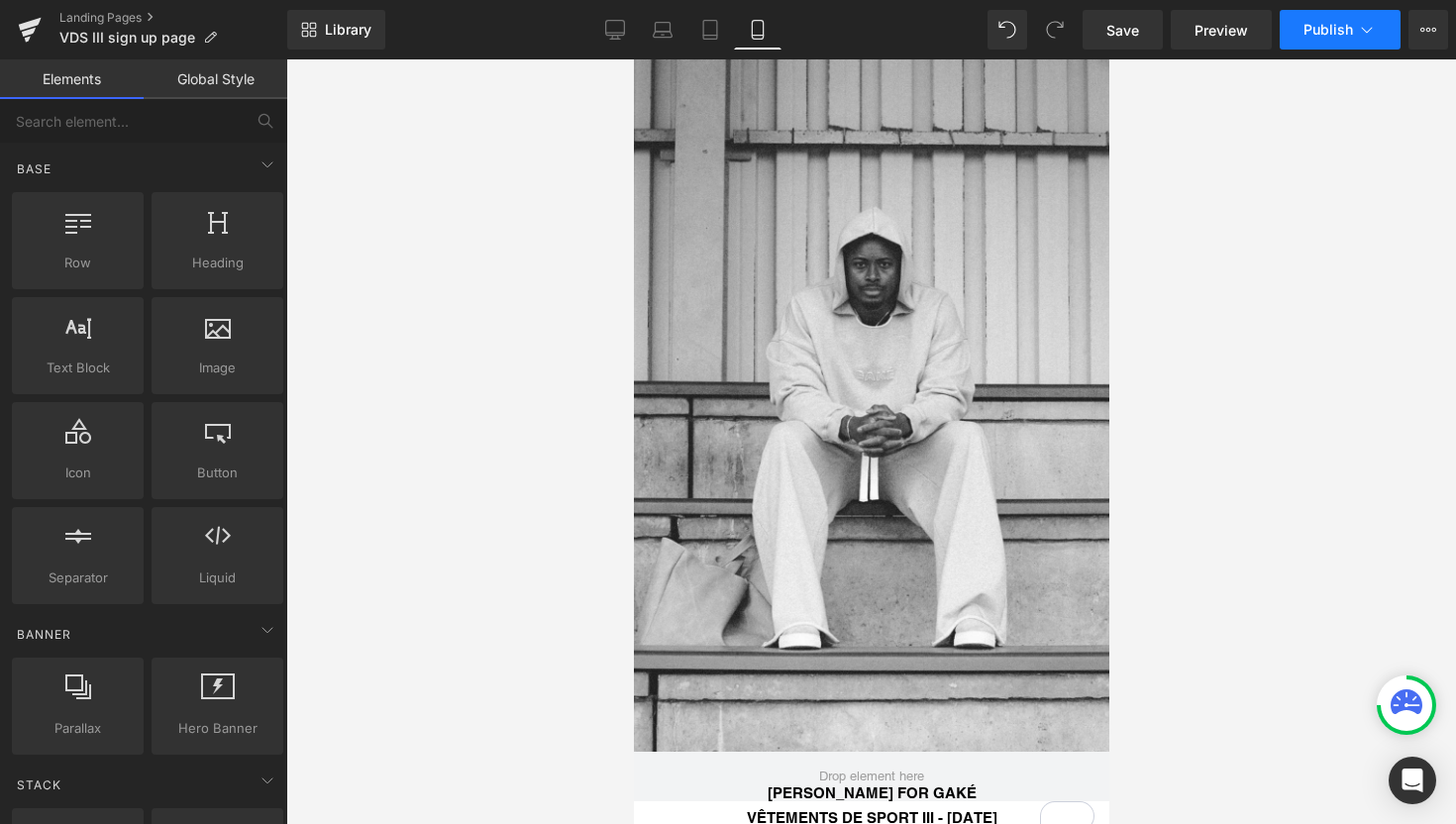 click on "Publish" at bounding box center [1328, 30] 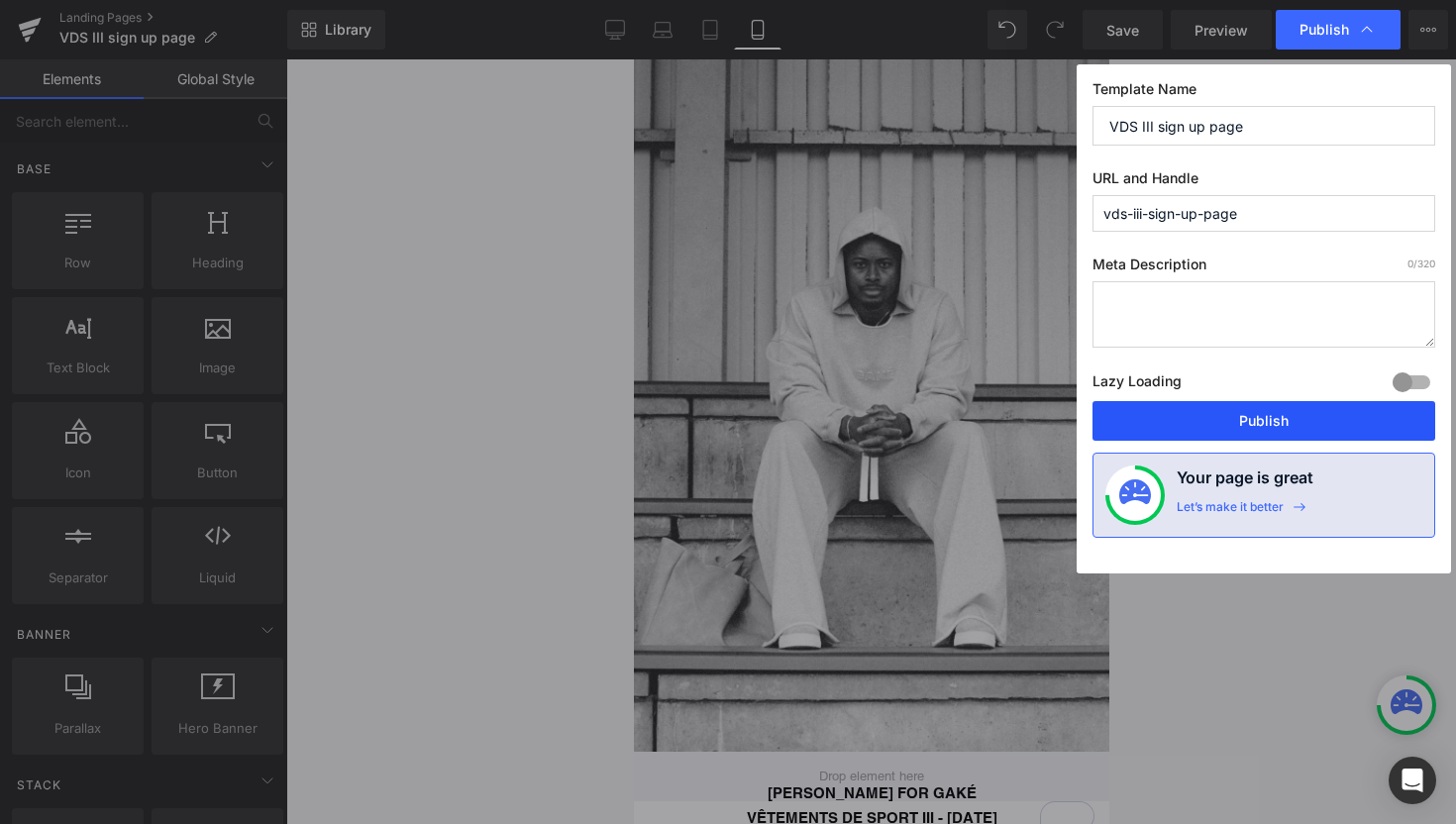 click on "Publish" at bounding box center [1264, 421] 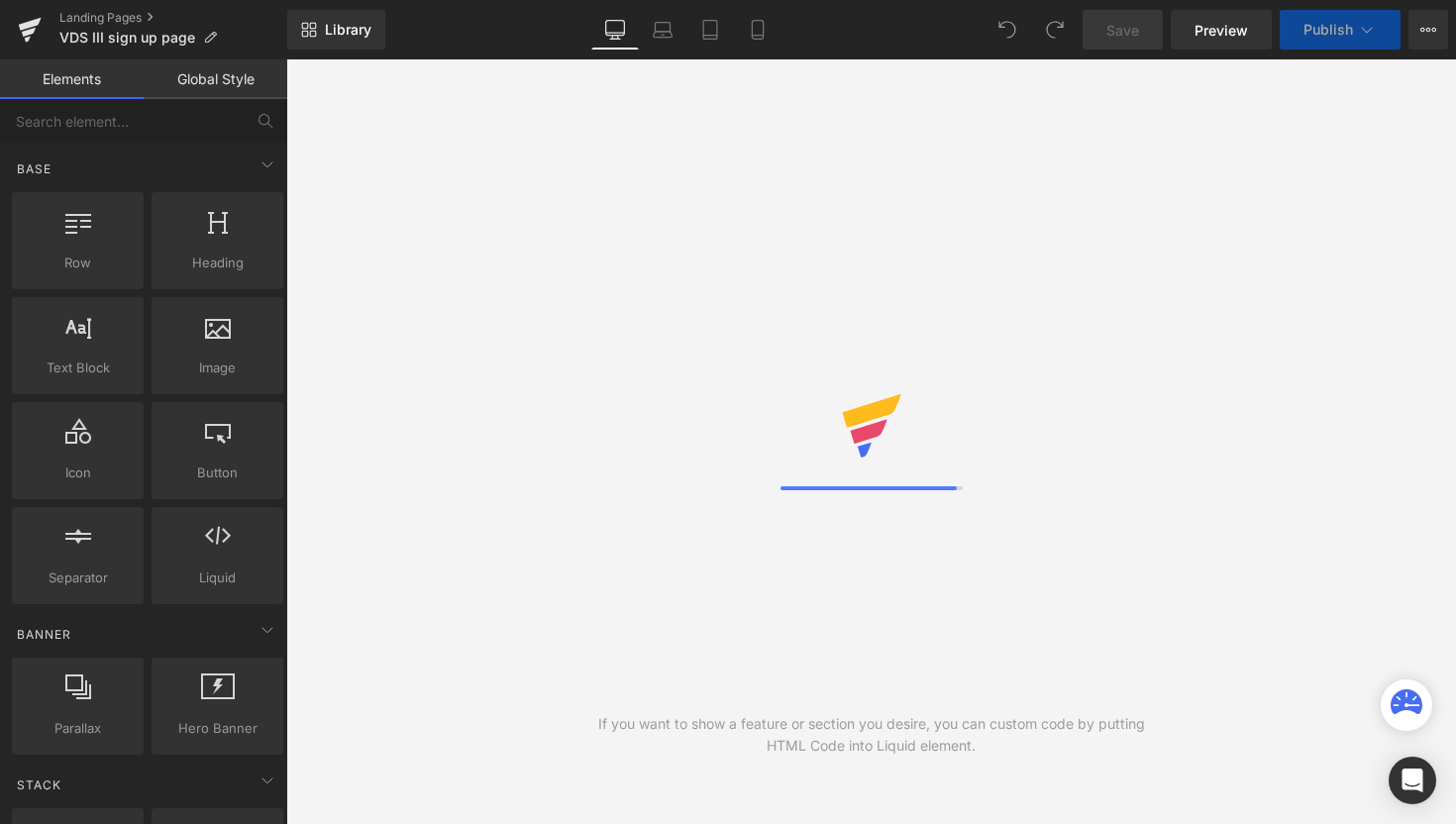 scroll, scrollTop: 0, scrollLeft: 0, axis: both 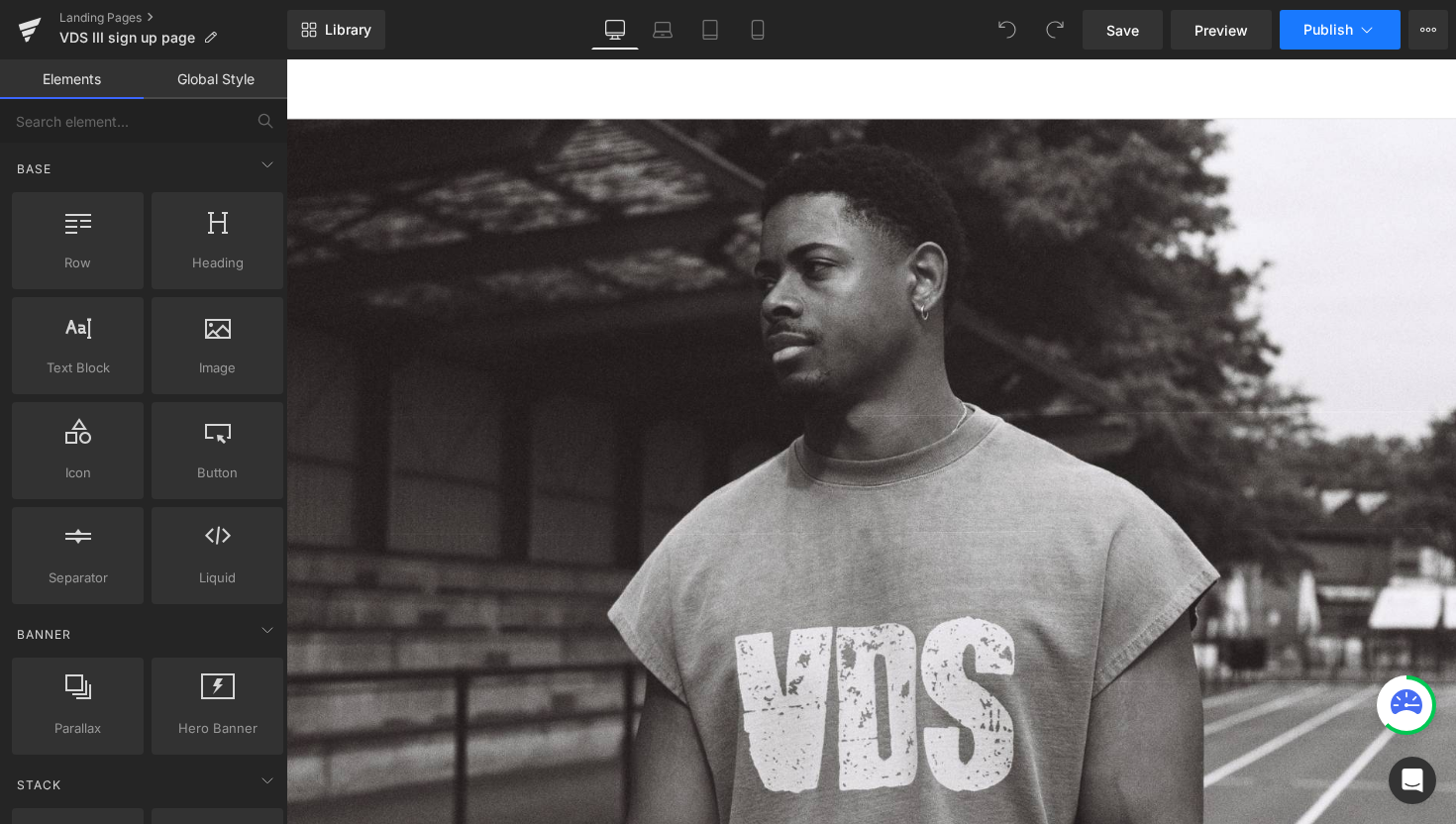 click on "Publish" at bounding box center (1340, 30) 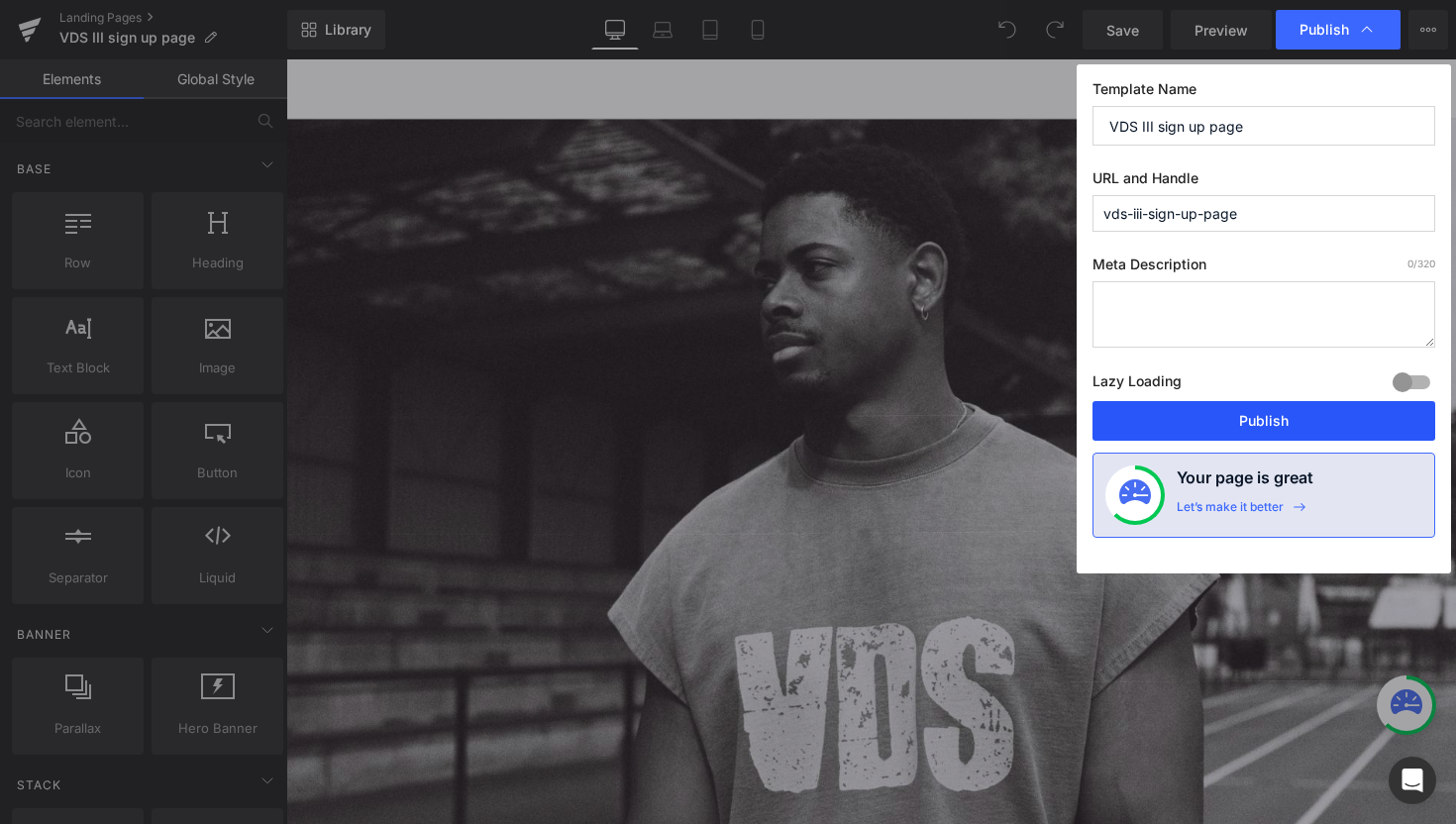 click on "Publish" at bounding box center (1264, 421) 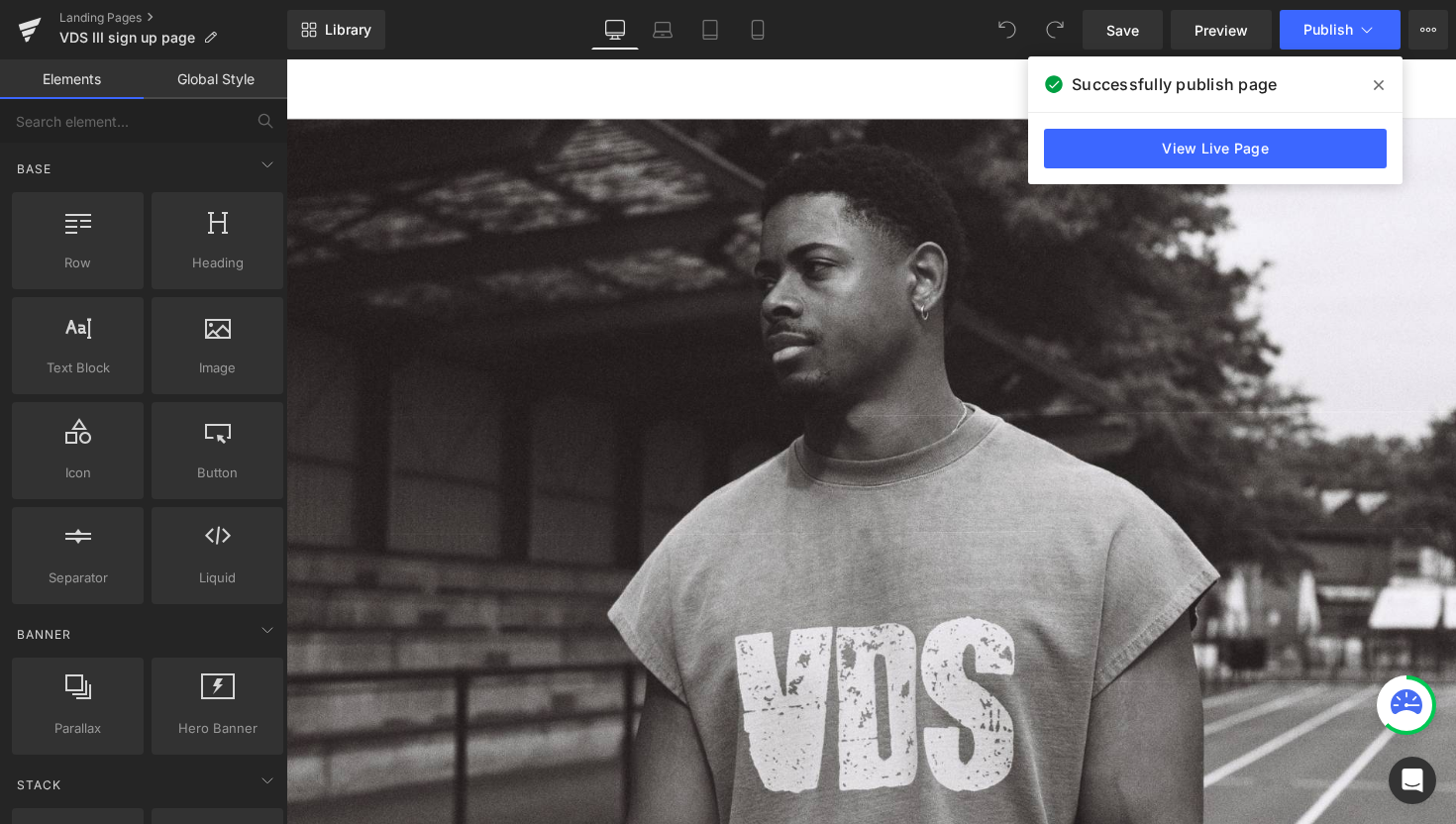 click on "SHOP
NEW ARRIVALS
SHOP ALL
T-SHIRTS & VESTS
HOODIES & SWEATERS
PANTS & SHORTS
SHIRTS
OUTERWEAR
JEWELRY
CAPS
ARCHIVE
BRAND
BRAND PHILOSOPHY
SUSTAINABLE MANUFACTURING
STORIES
SENNA MIANGUE FOR GAKÉ
OUR FINAL GOODBYE
INFO
CONTACT
SHIPPING & RETURNS
FAQ" at bounding box center [482, 89] 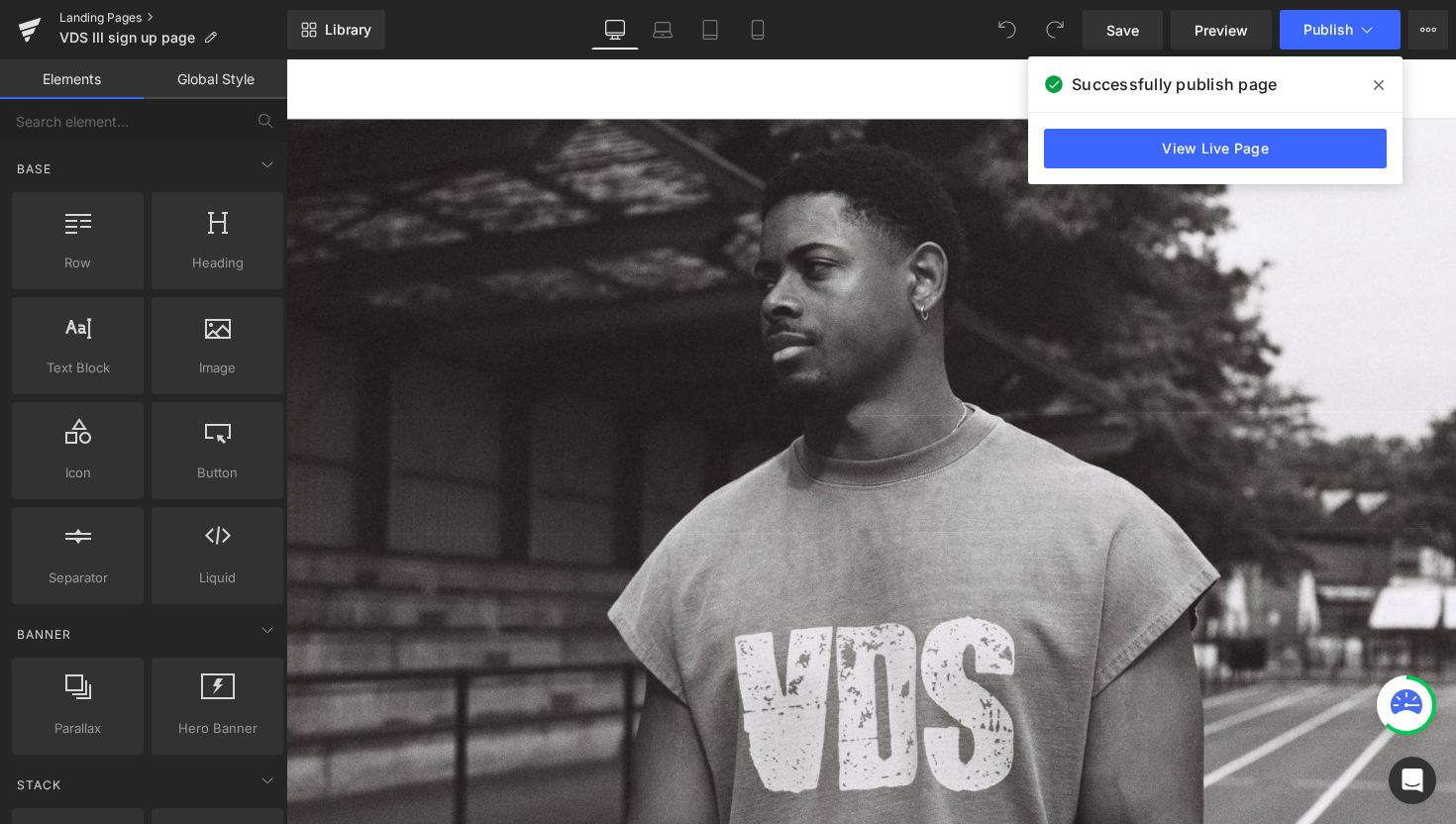click on "Landing Pages" at bounding box center [173, 18] 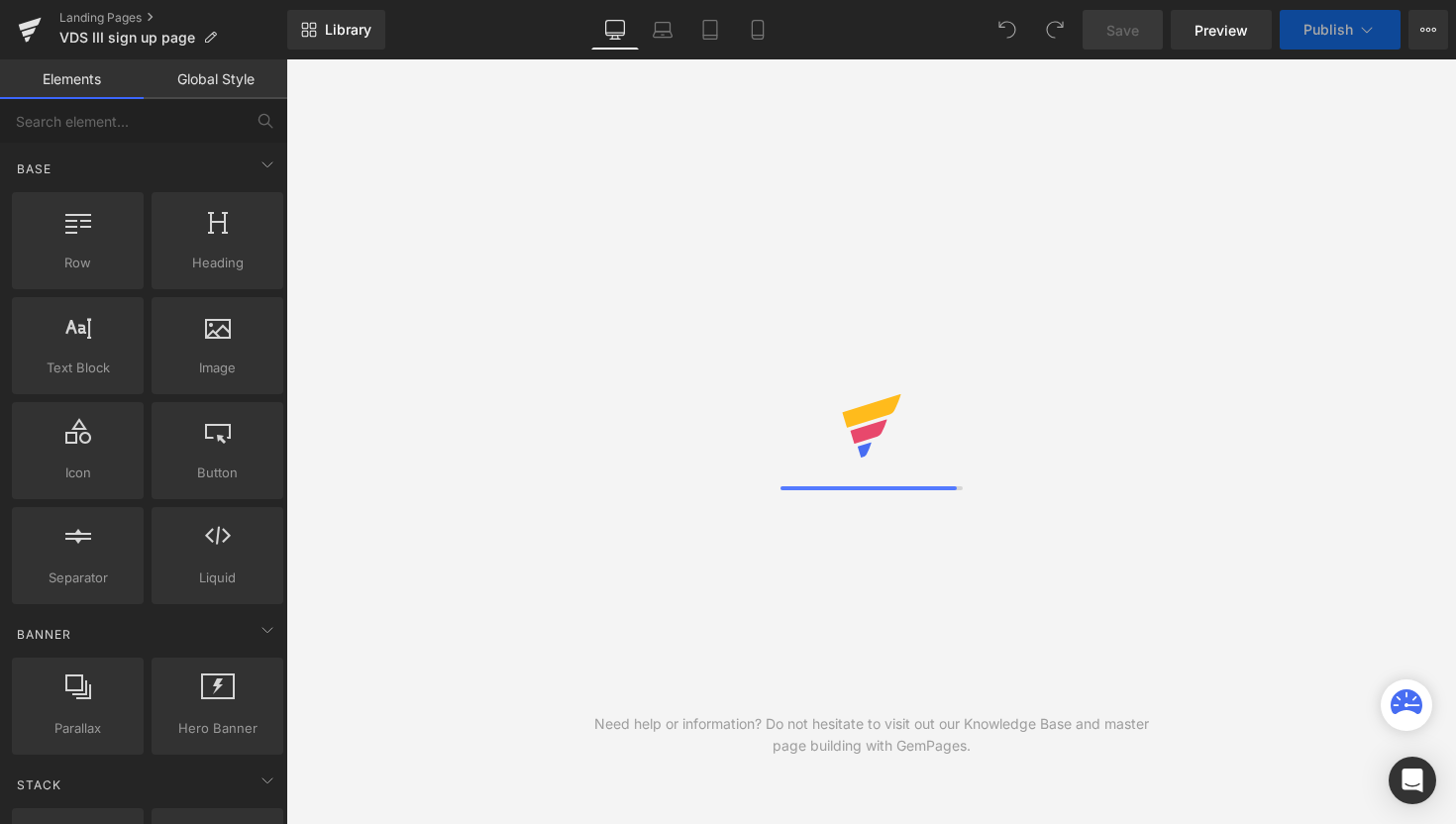 scroll, scrollTop: 0, scrollLeft: 0, axis: both 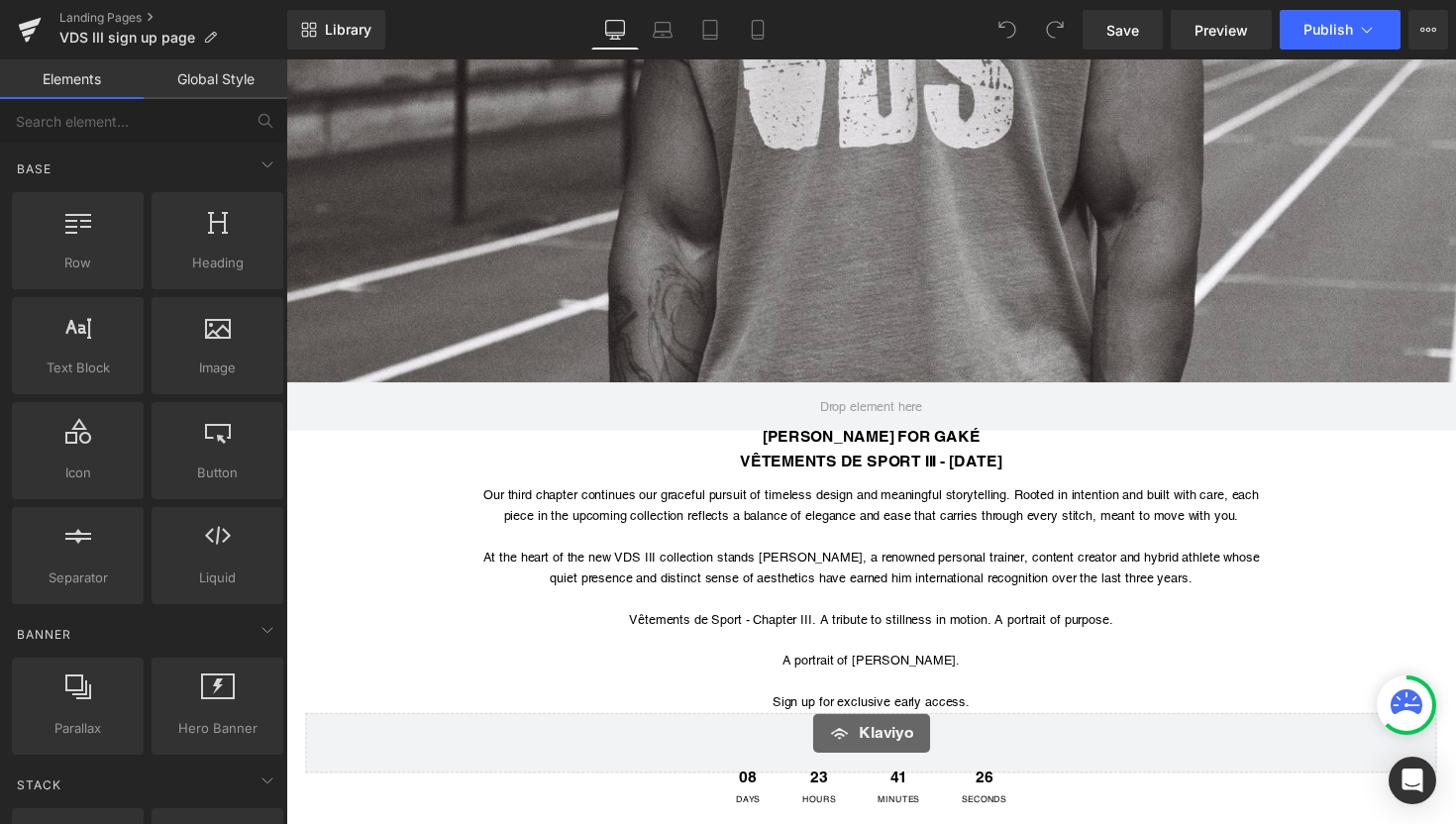 click on "[PERSON_NAME] FOR GAKÉ" at bounding box center [885, 446] 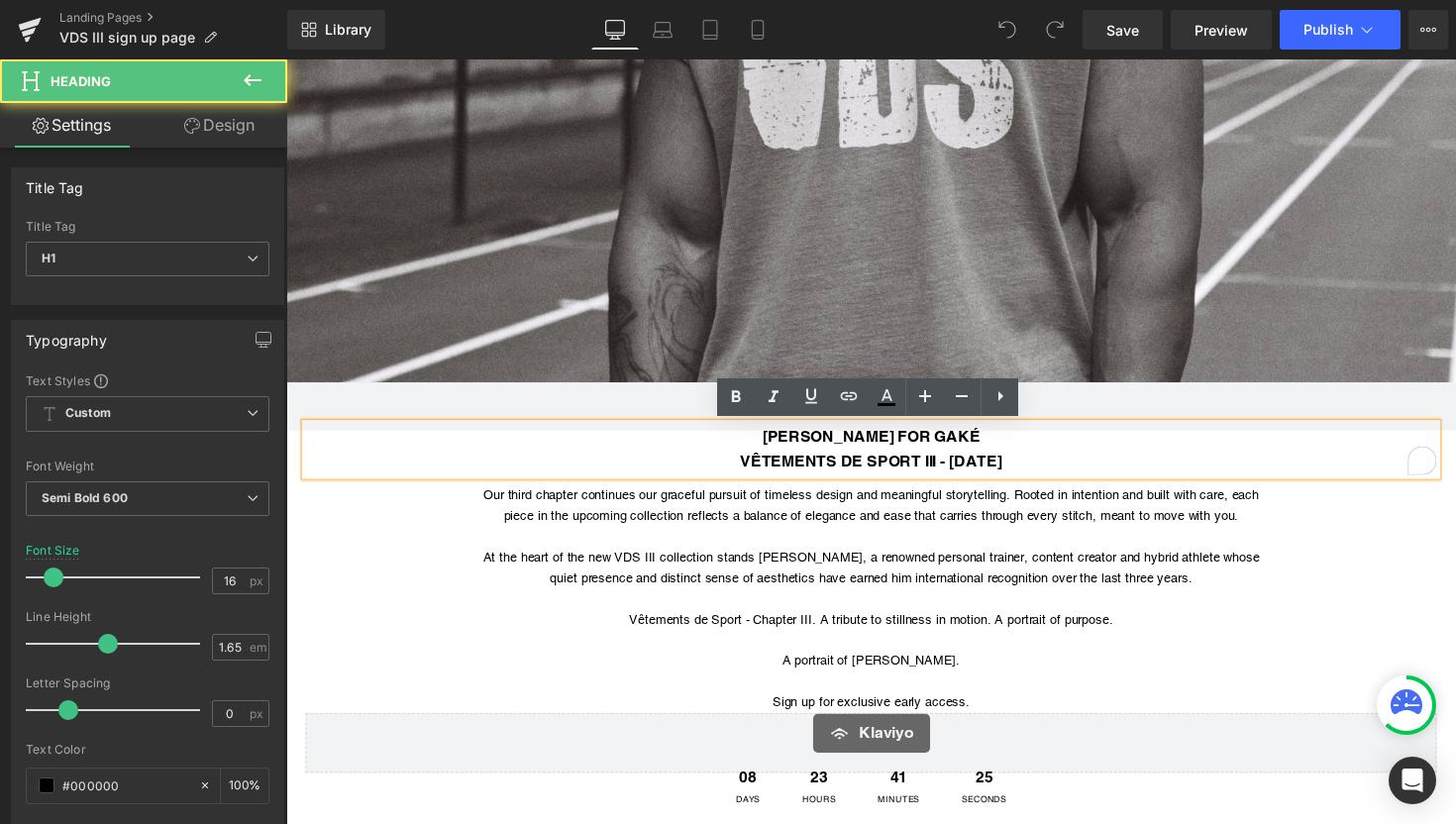 click on "[PERSON_NAME] FOR GAKÉ" at bounding box center [885, 446] 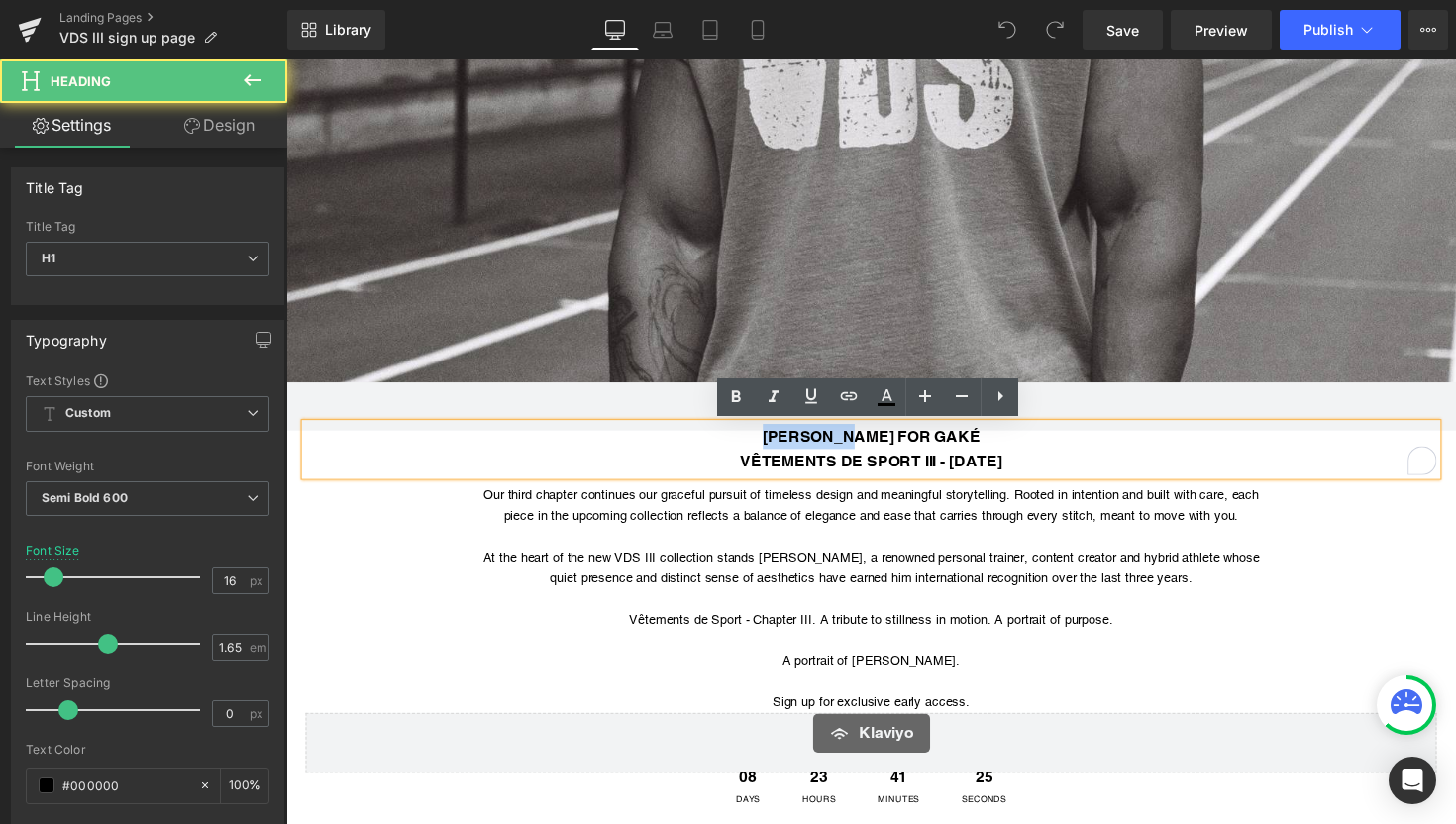 click on "[PERSON_NAME] FOR GAKÉ" at bounding box center (885, 446) 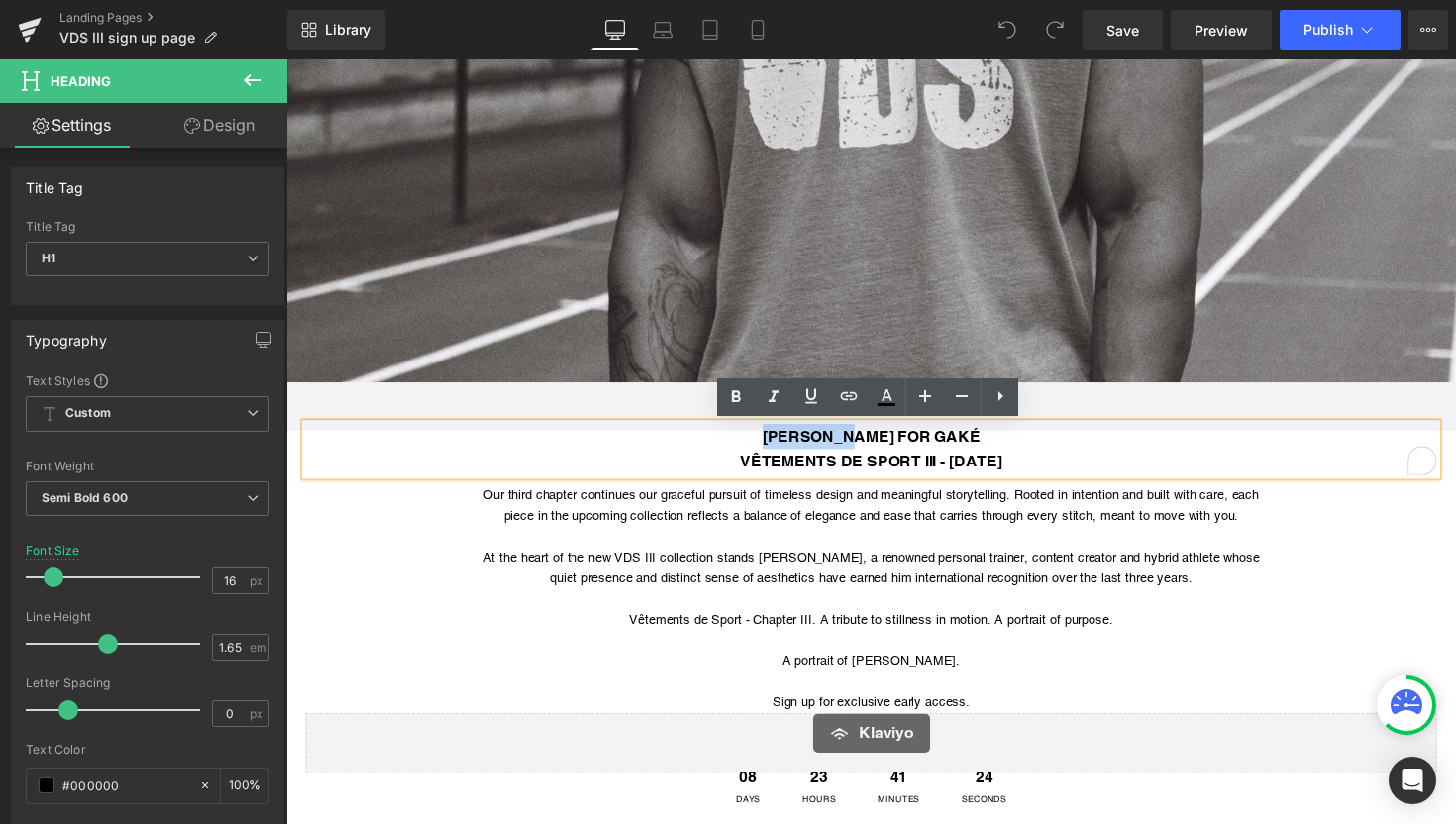 type 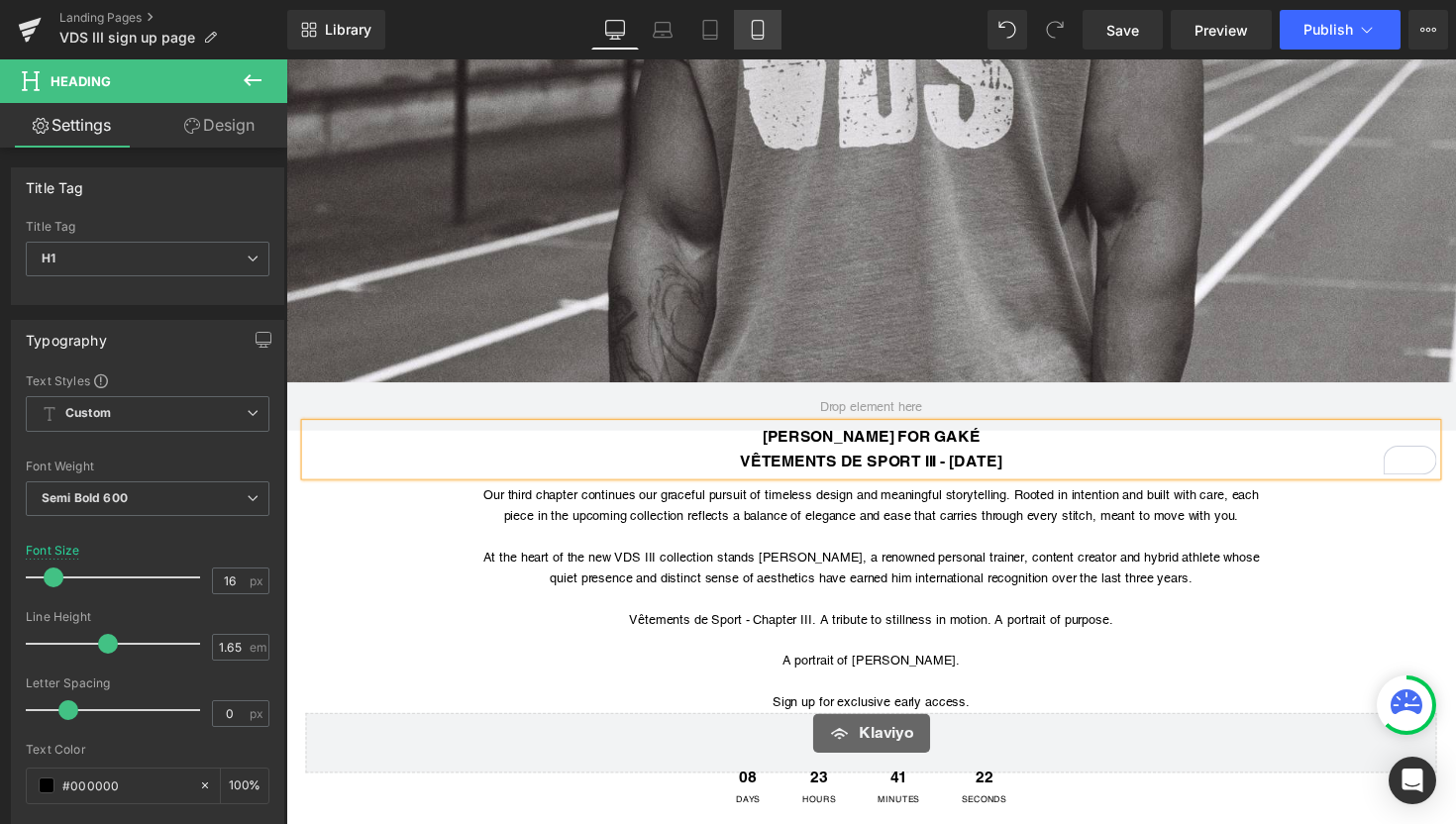 click 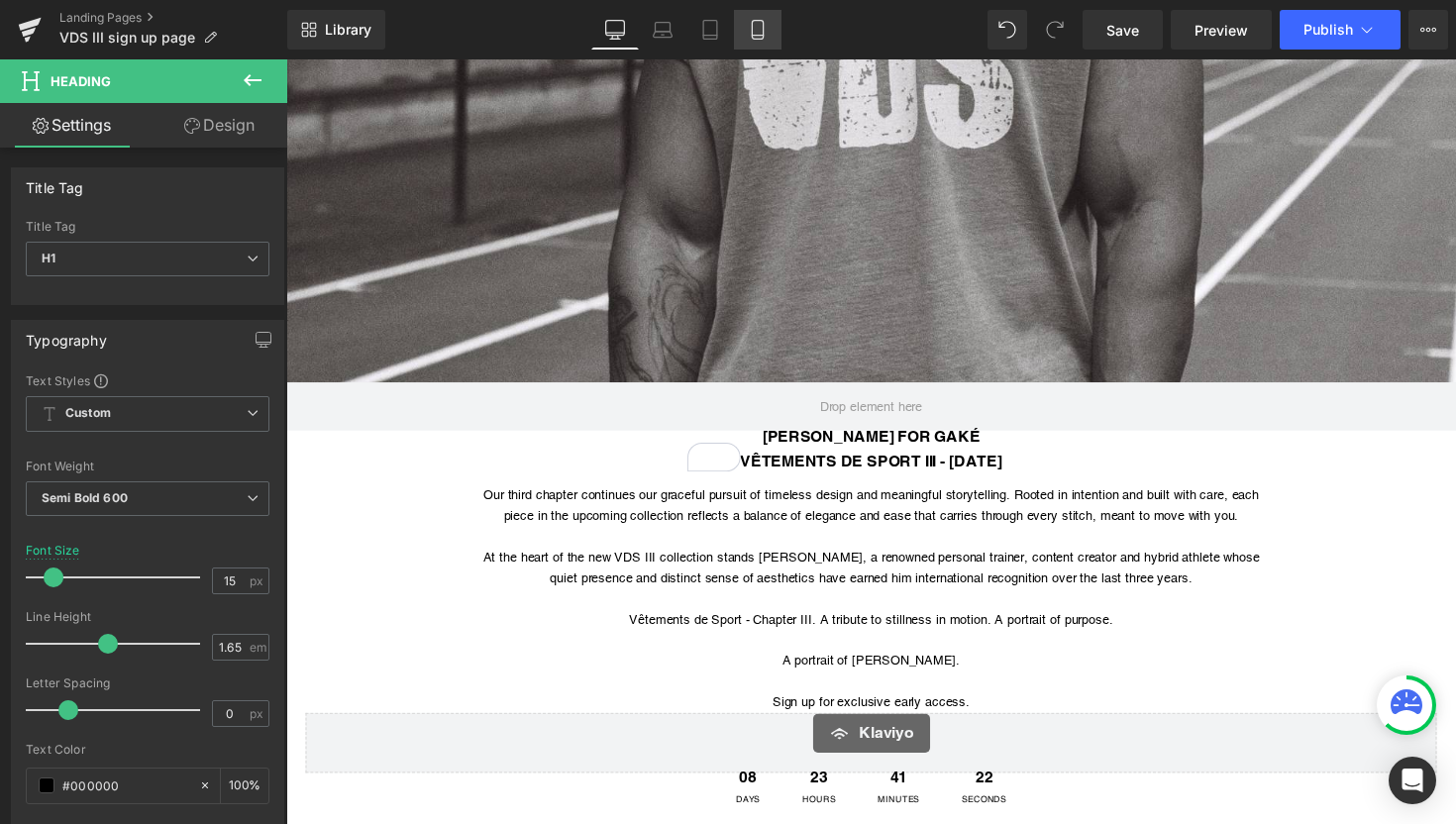 scroll, scrollTop: 400, scrollLeft: 0, axis: vertical 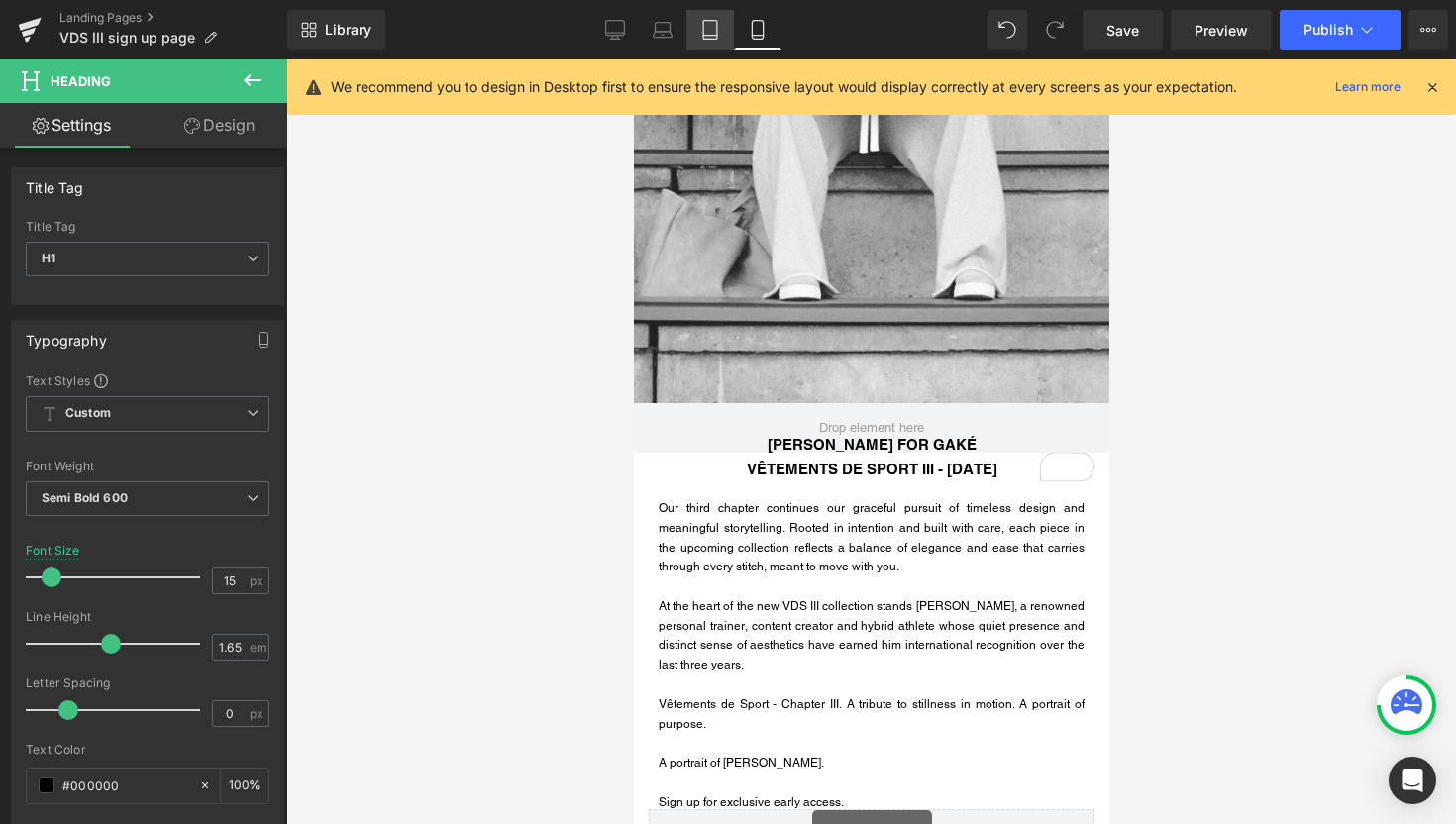 click 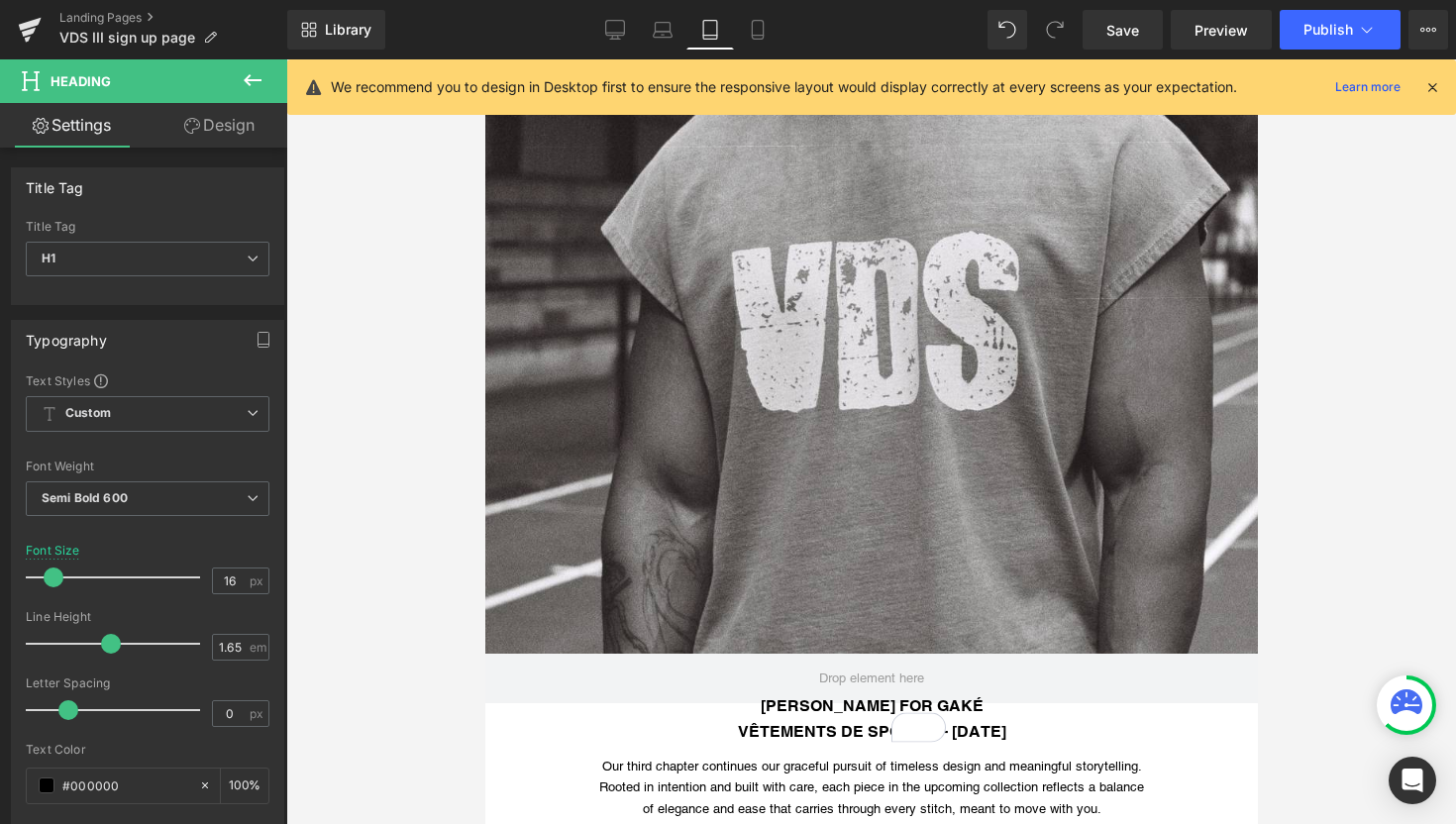 scroll, scrollTop: 661, scrollLeft: 0, axis: vertical 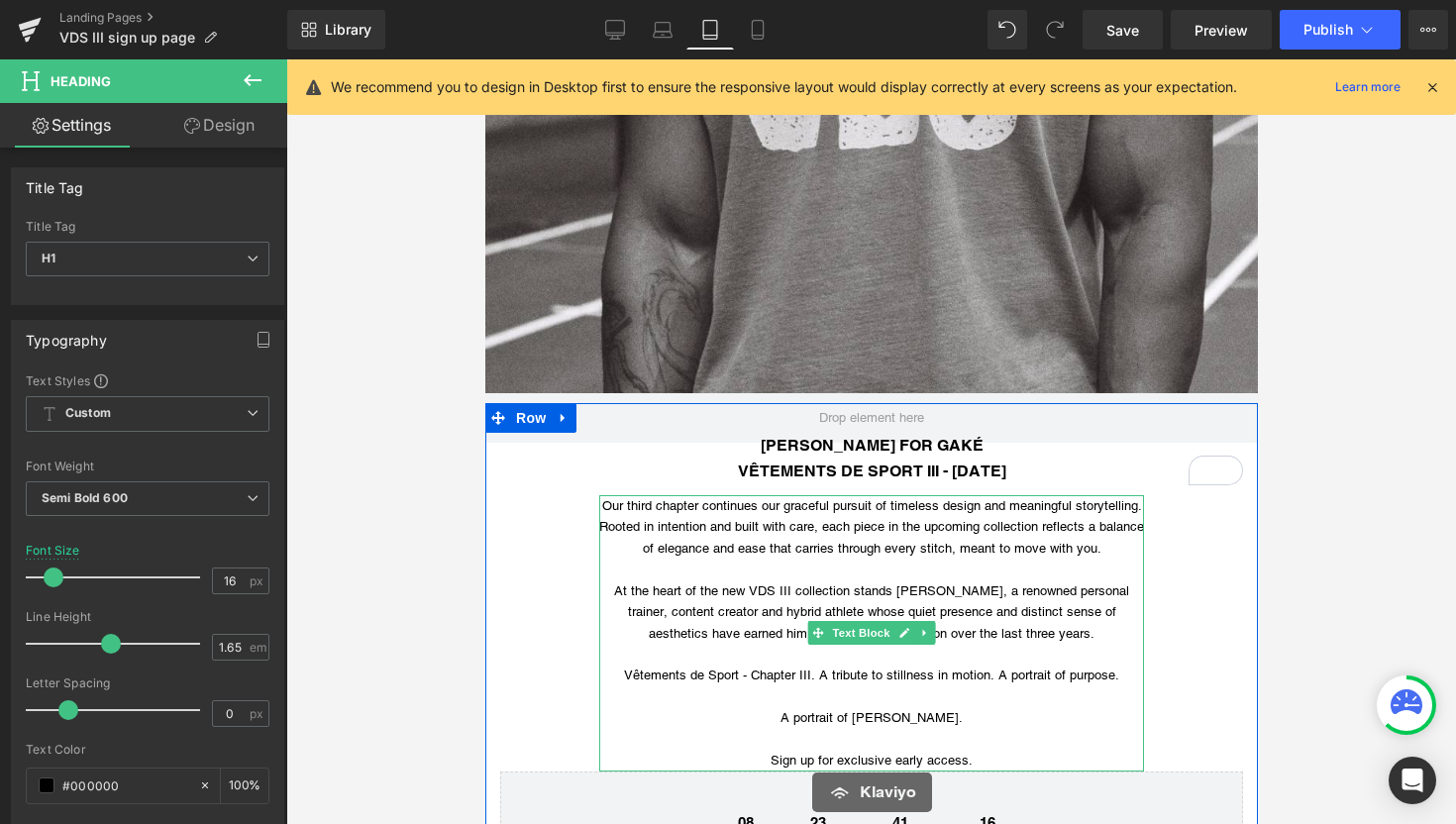 click on "A portrait of [PERSON_NAME]." at bounding box center [871, 717] 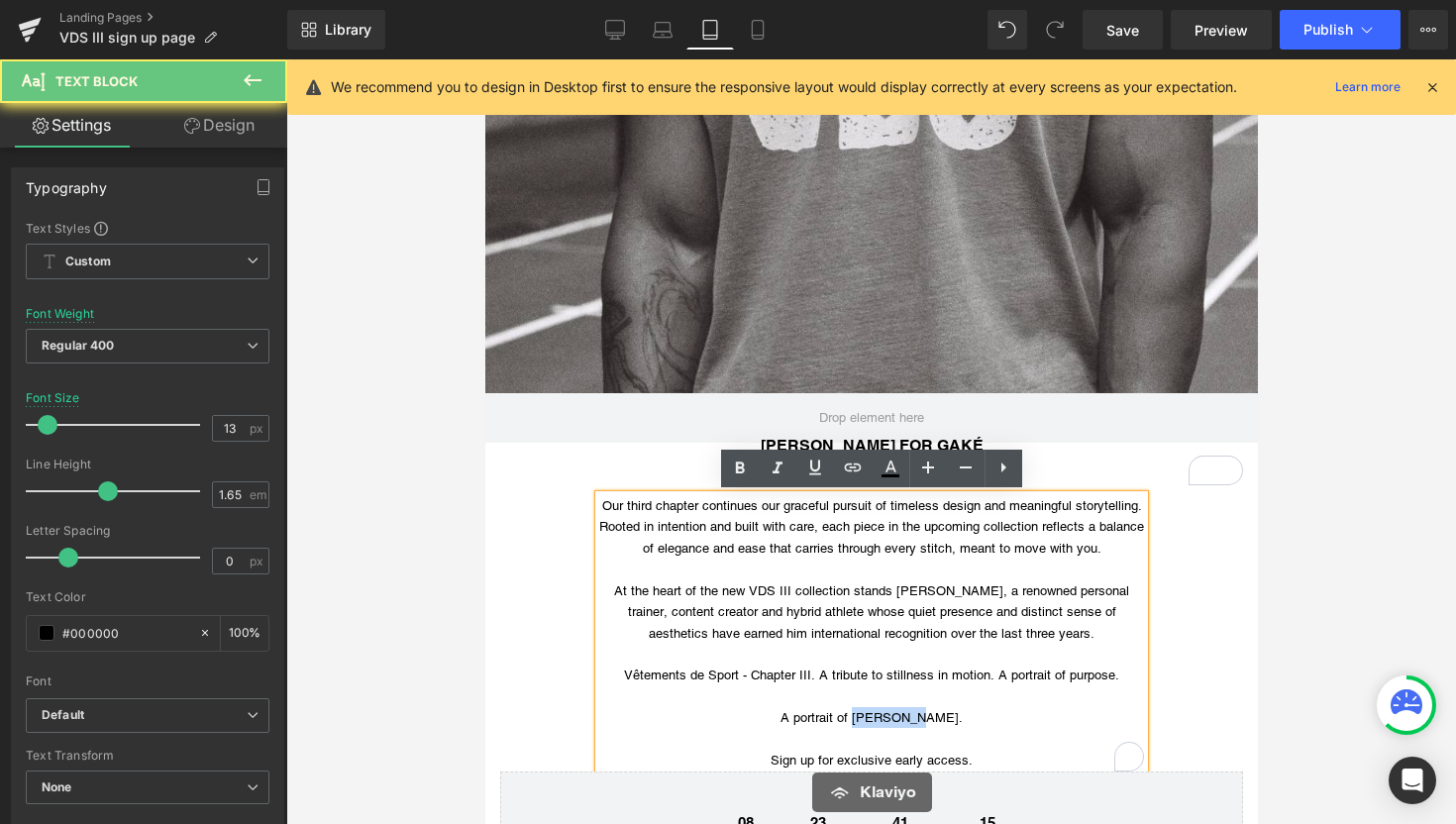 type 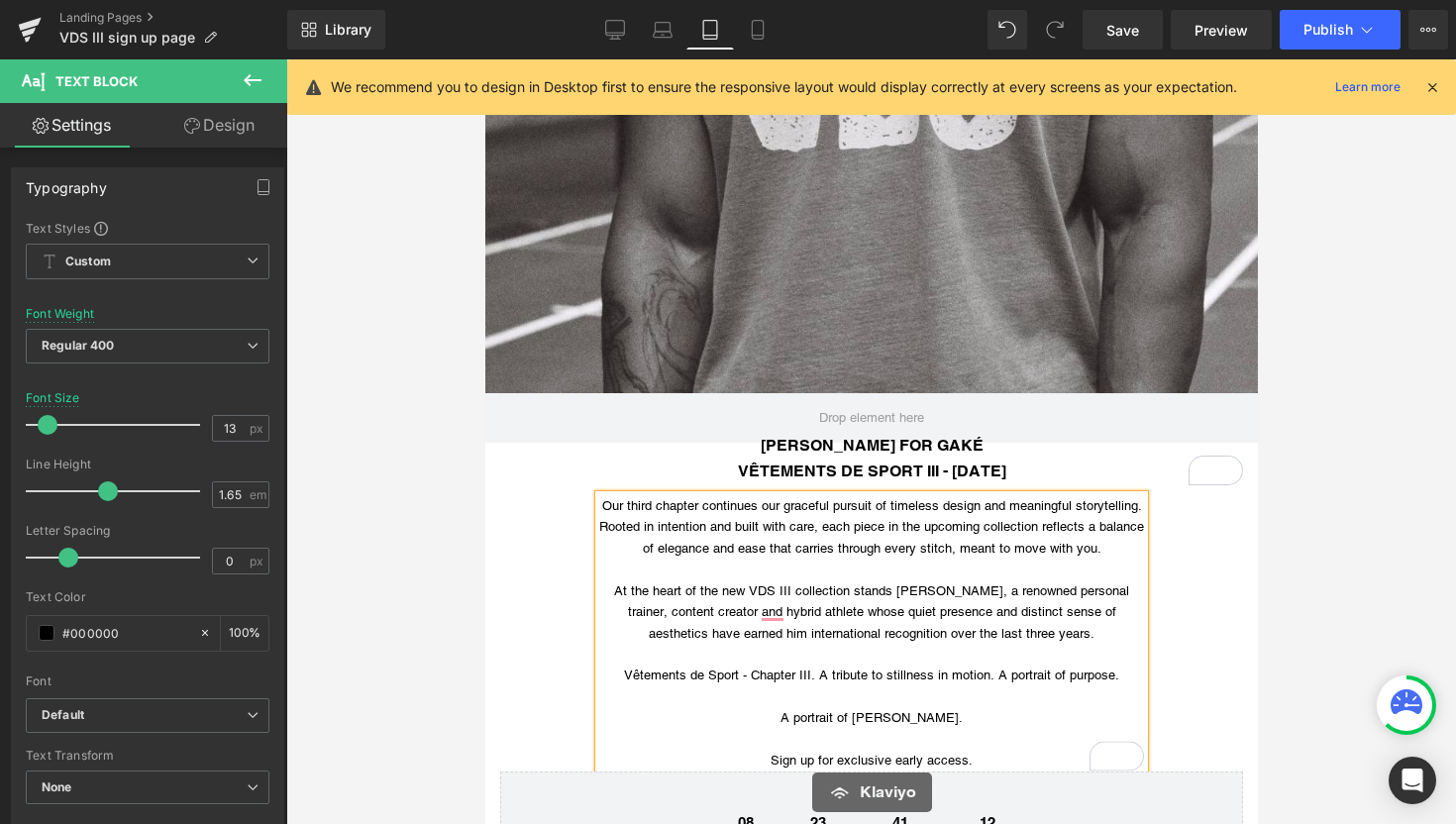 click on "At the heart of the new VDS III collection stands [PERSON_NAME], a renowned personal trainer, content creator and hybrid athlete whose quiet presence and distinct sense of aesthetics have earned him international recognition over the last three years." at bounding box center [871, 612] 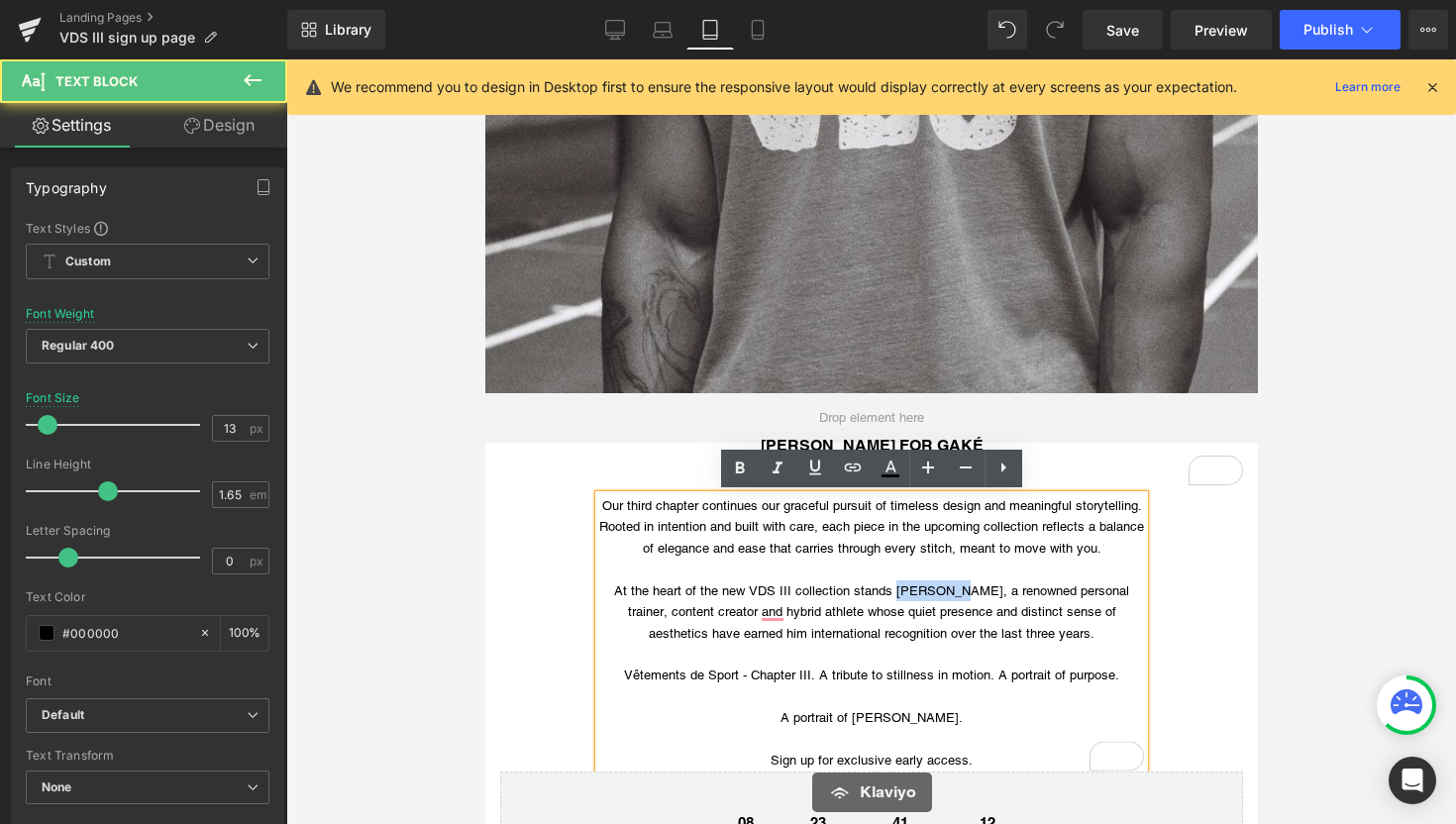 click on "At the heart of the new VDS III collection stands [PERSON_NAME], a renowned personal trainer, content creator and hybrid athlete whose quiet presence and distinct sense of aesthetics have earned him international recognition over the last three years." at bounding box center (871, 612) 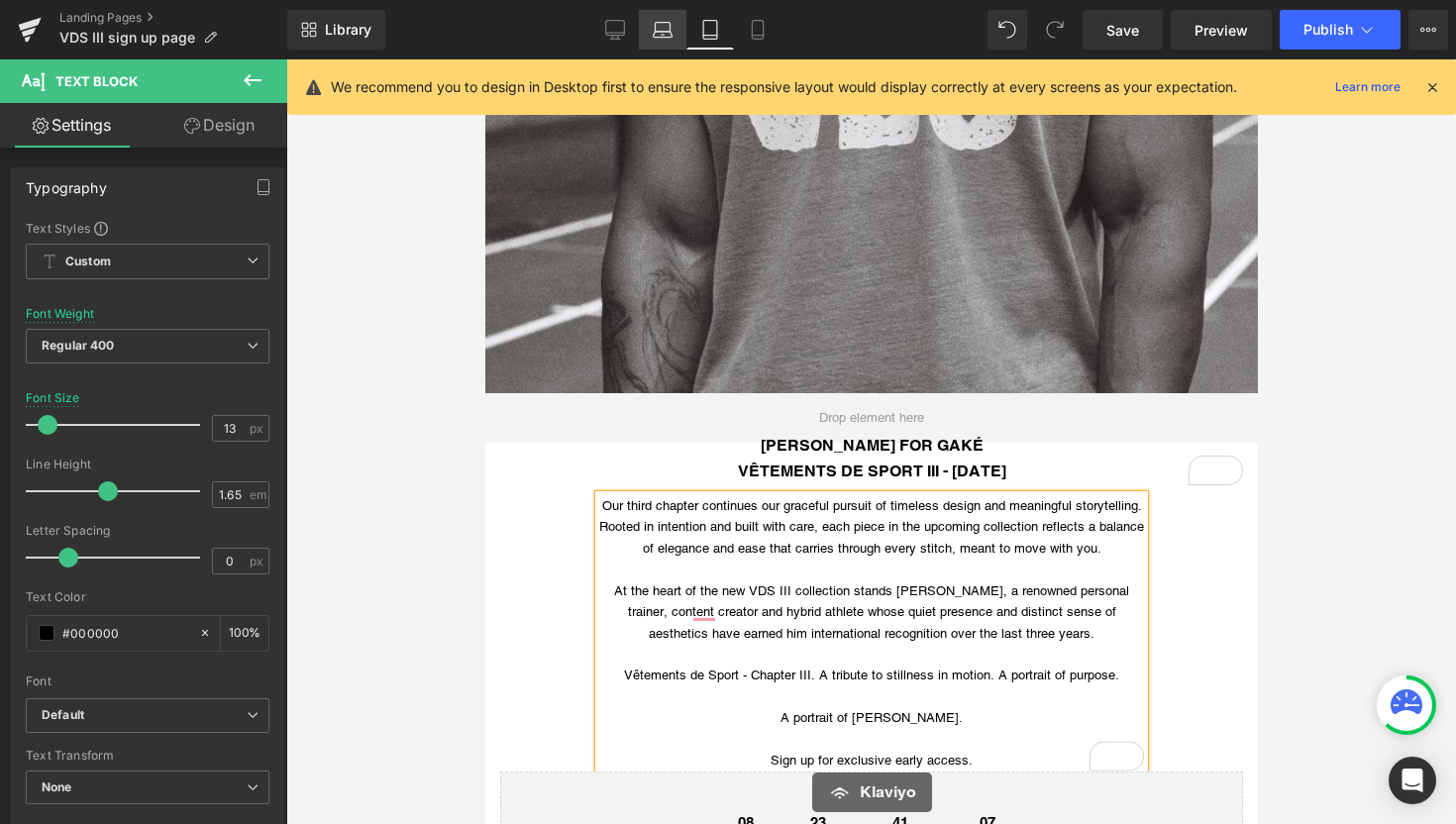 click 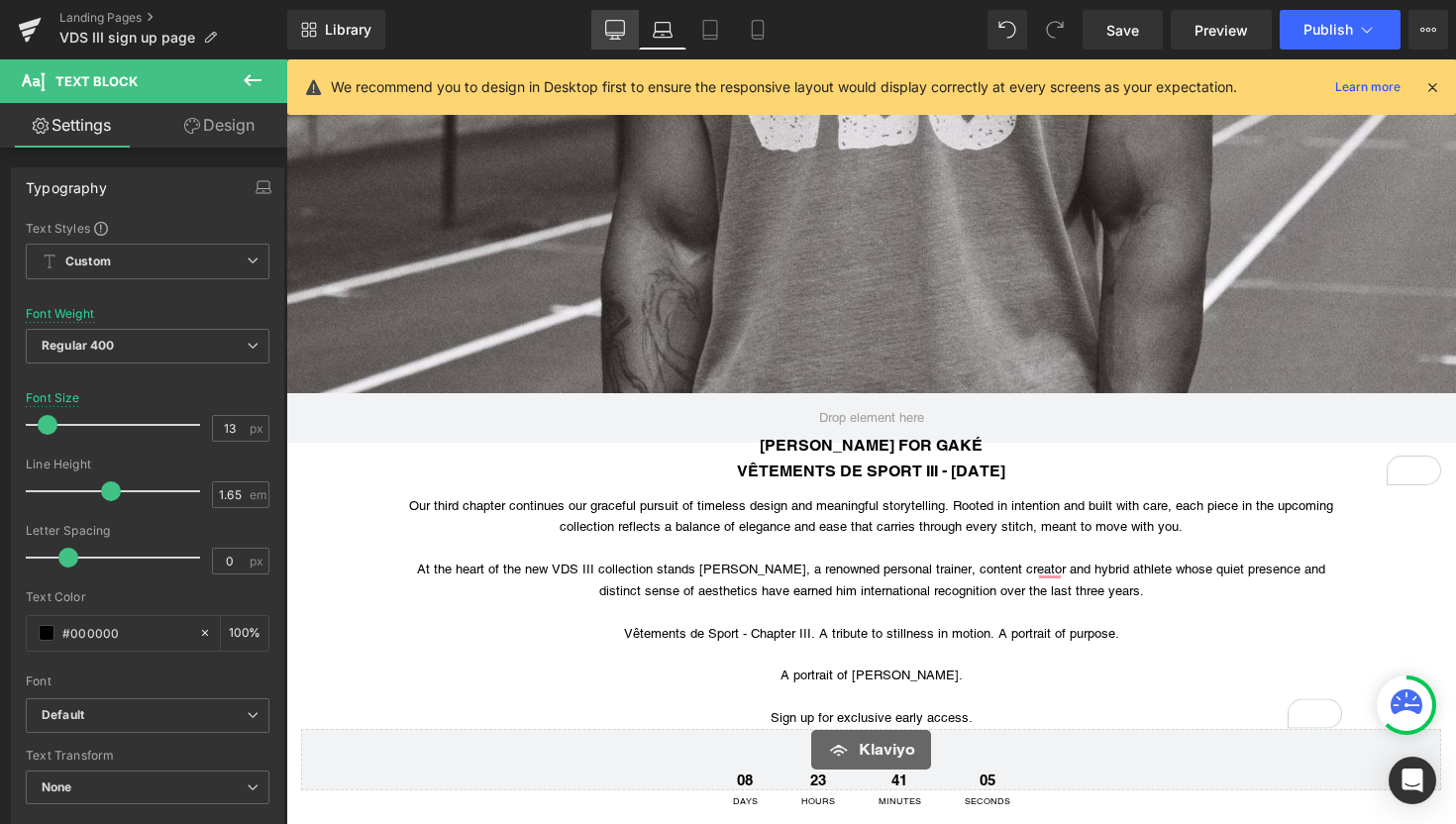 click 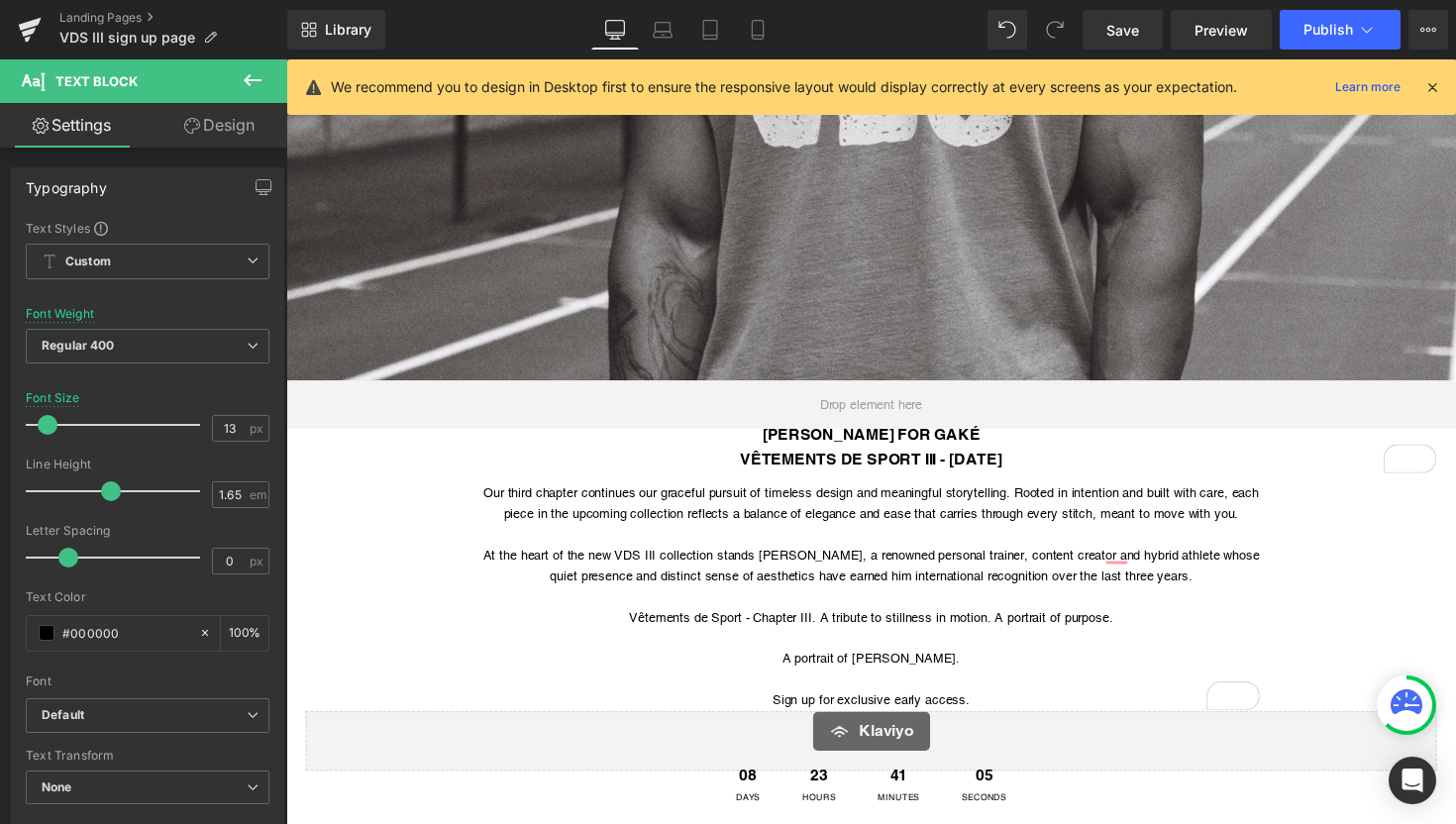 scroll, scrollTop: 659, scrollLeft: 0, axis: vertical 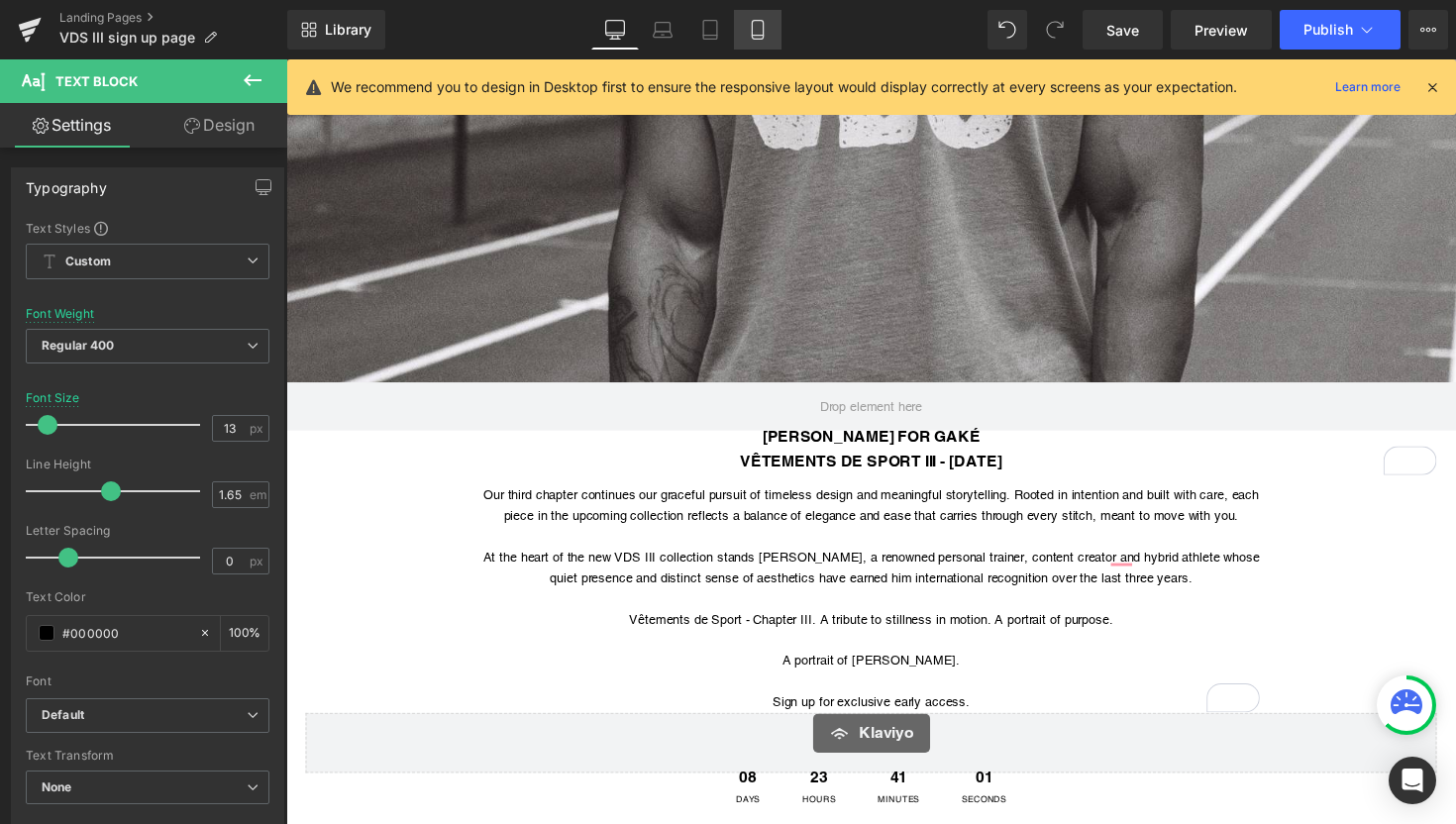 click 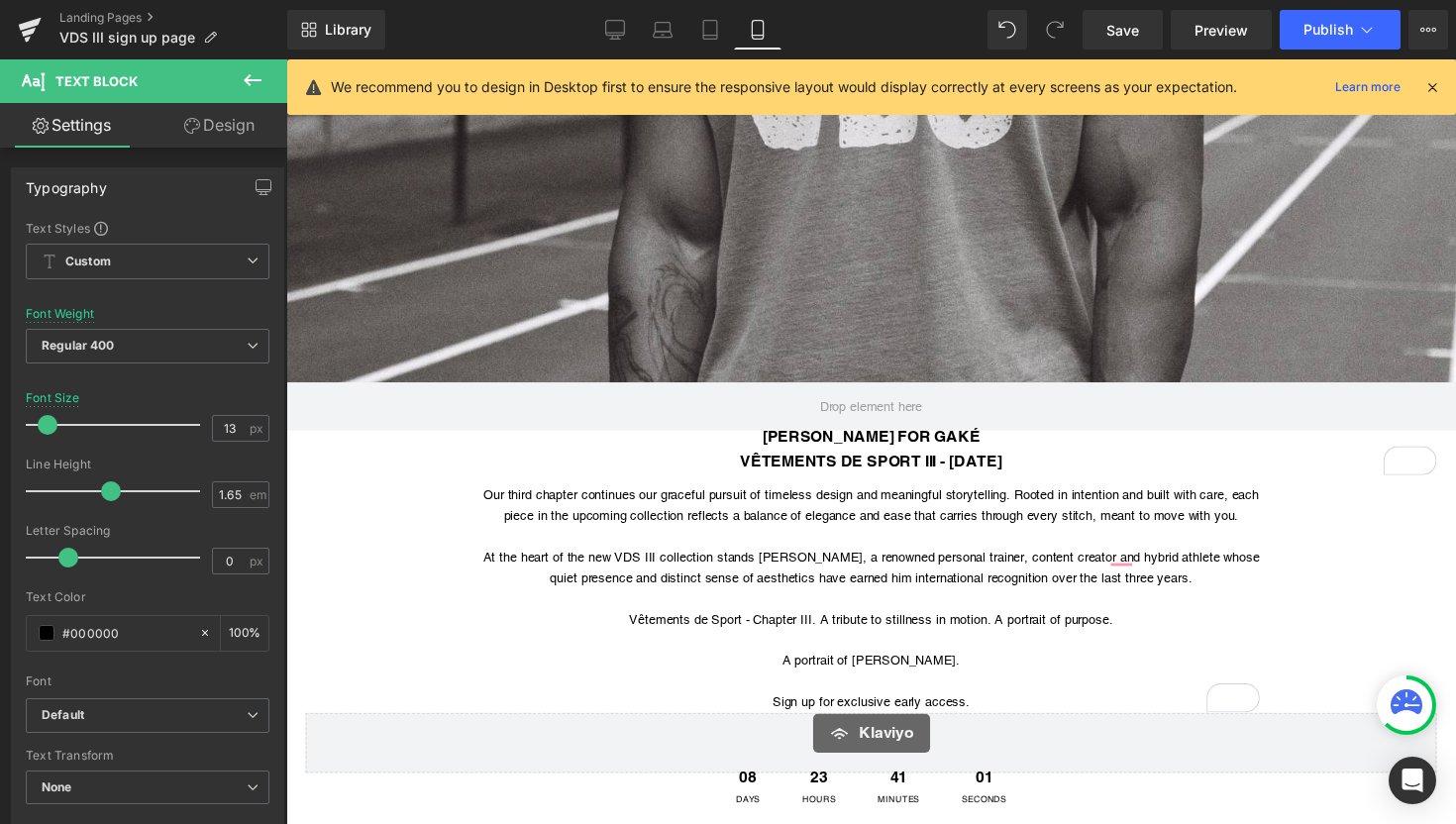 type on "12" 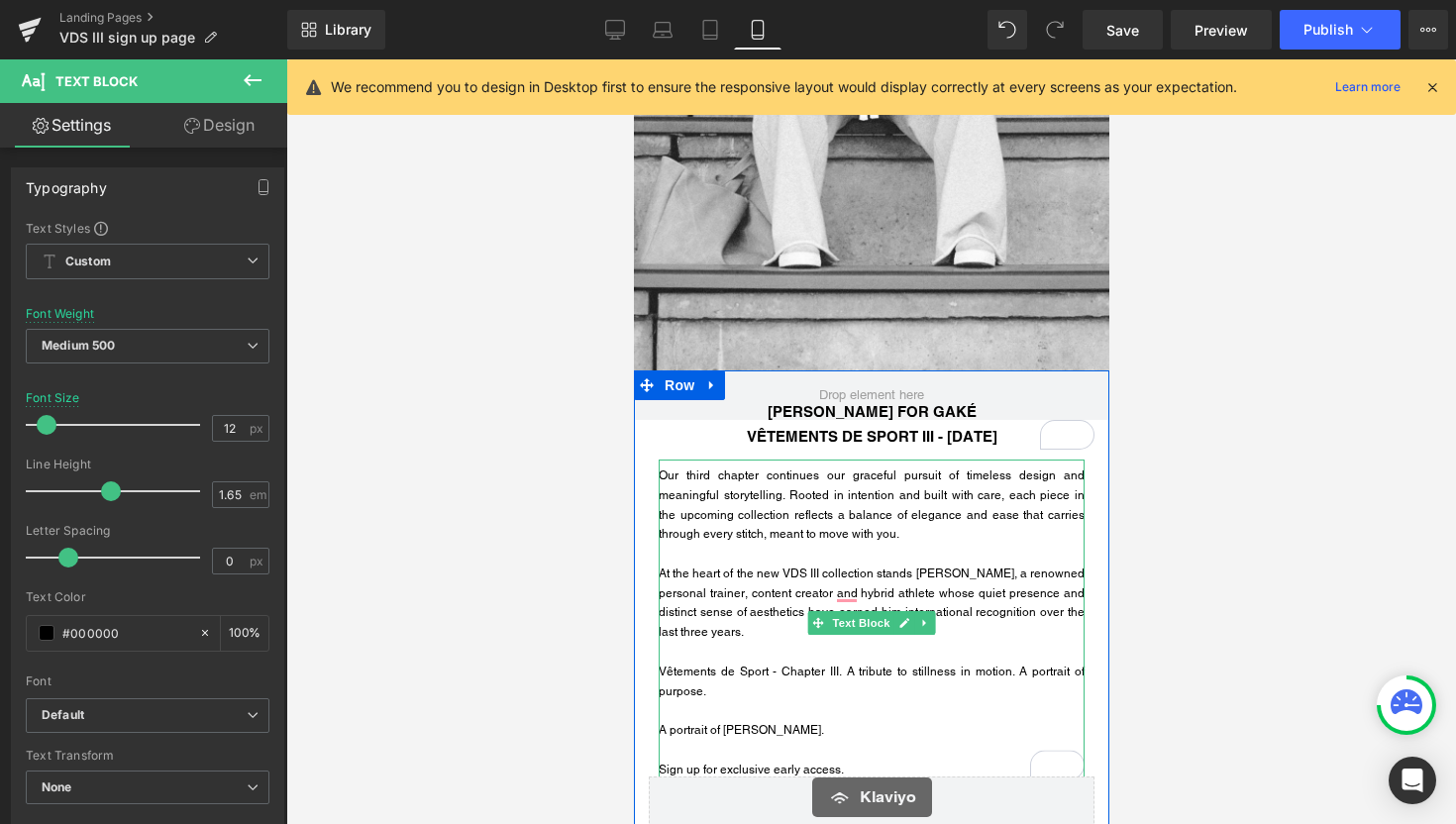 scroll, scrollTop: 435, scrollLeft: 0, axis: vertical 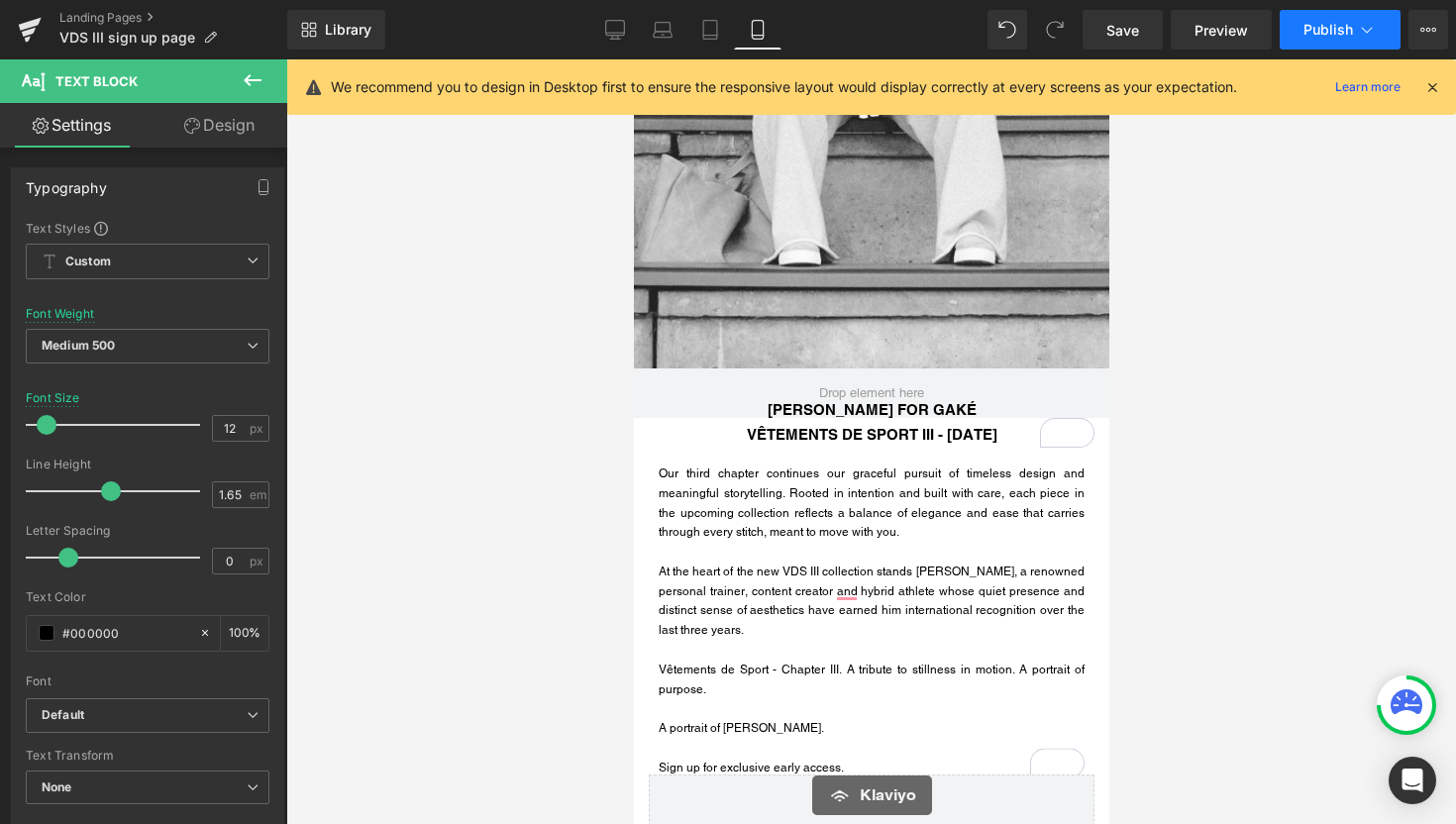 click on "Publish" at bounding box center [1328, 30] 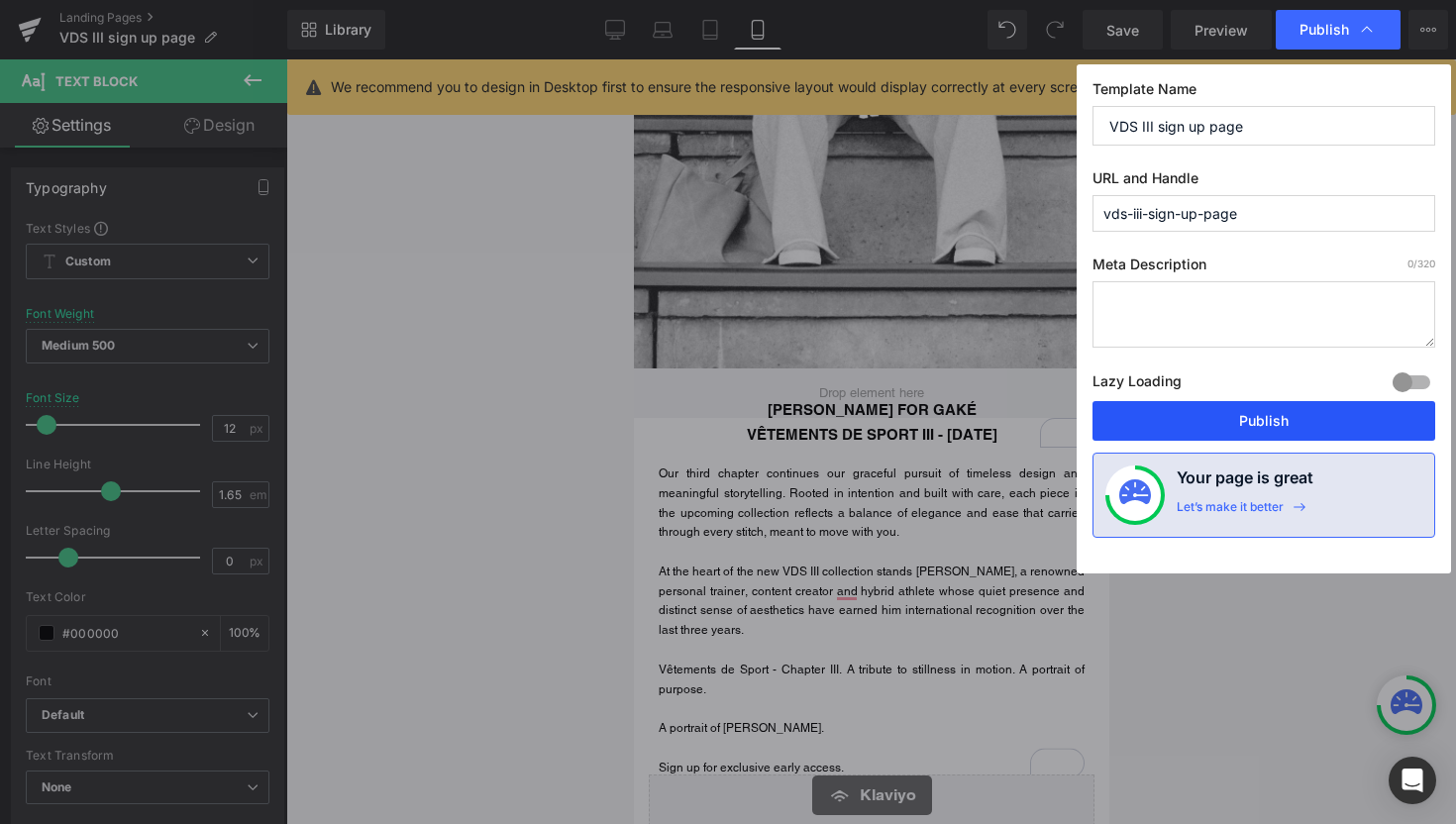 click on "Publish" at bounding box center (1264, 421) 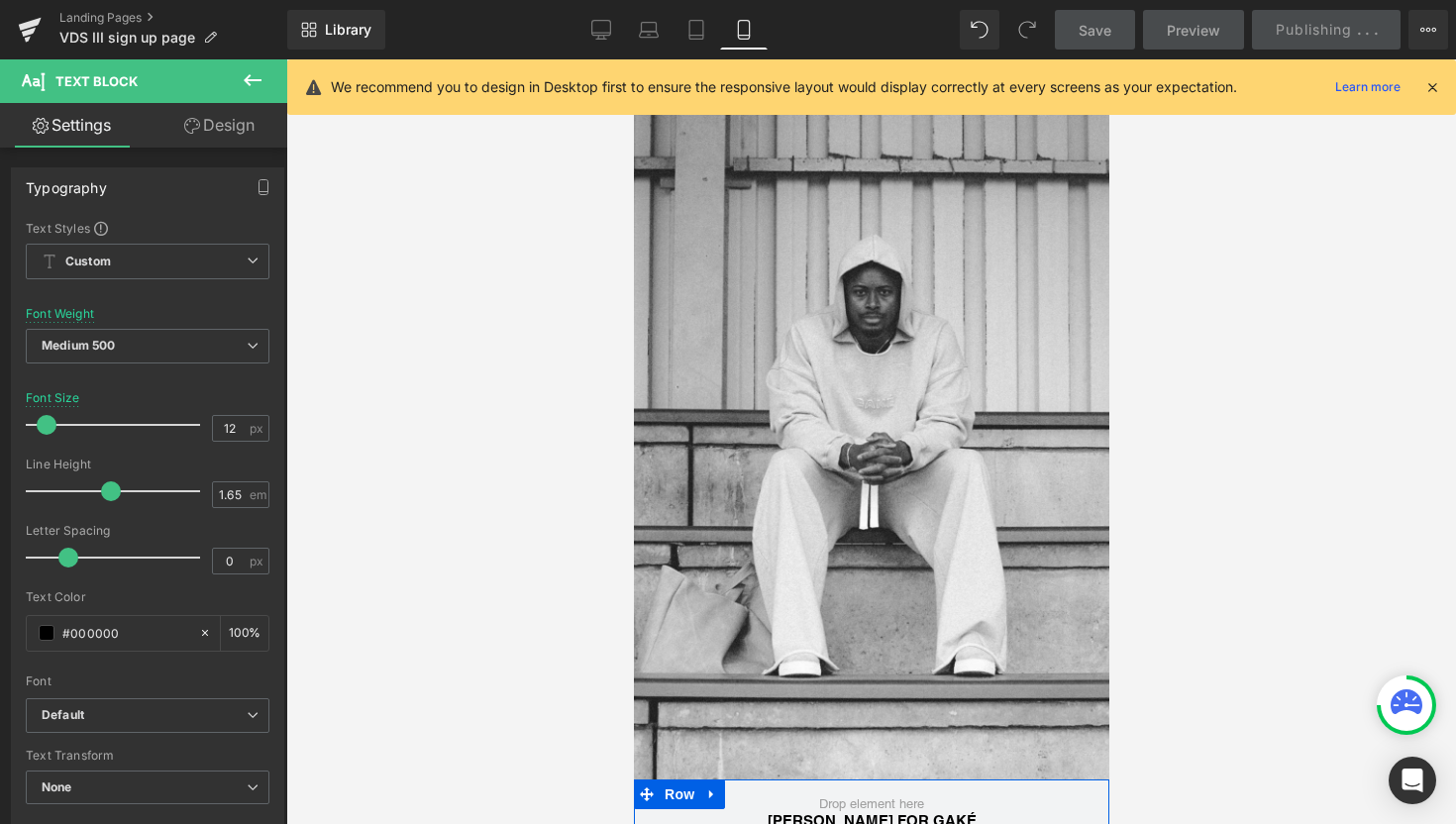 scroll, scrollTop: 0, scrollLeft: 0, axis: both 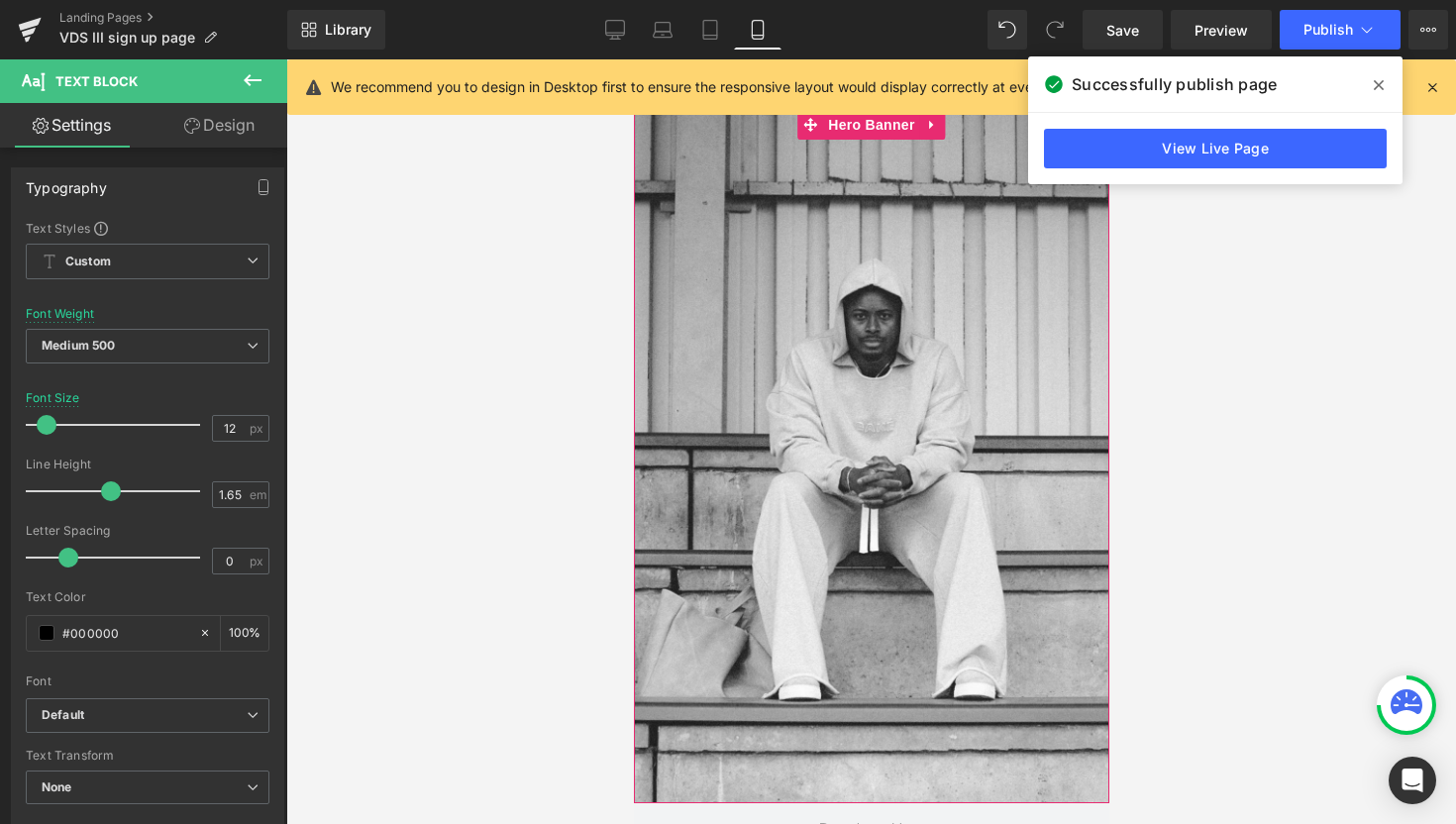 click at bounding box center (871, 457) 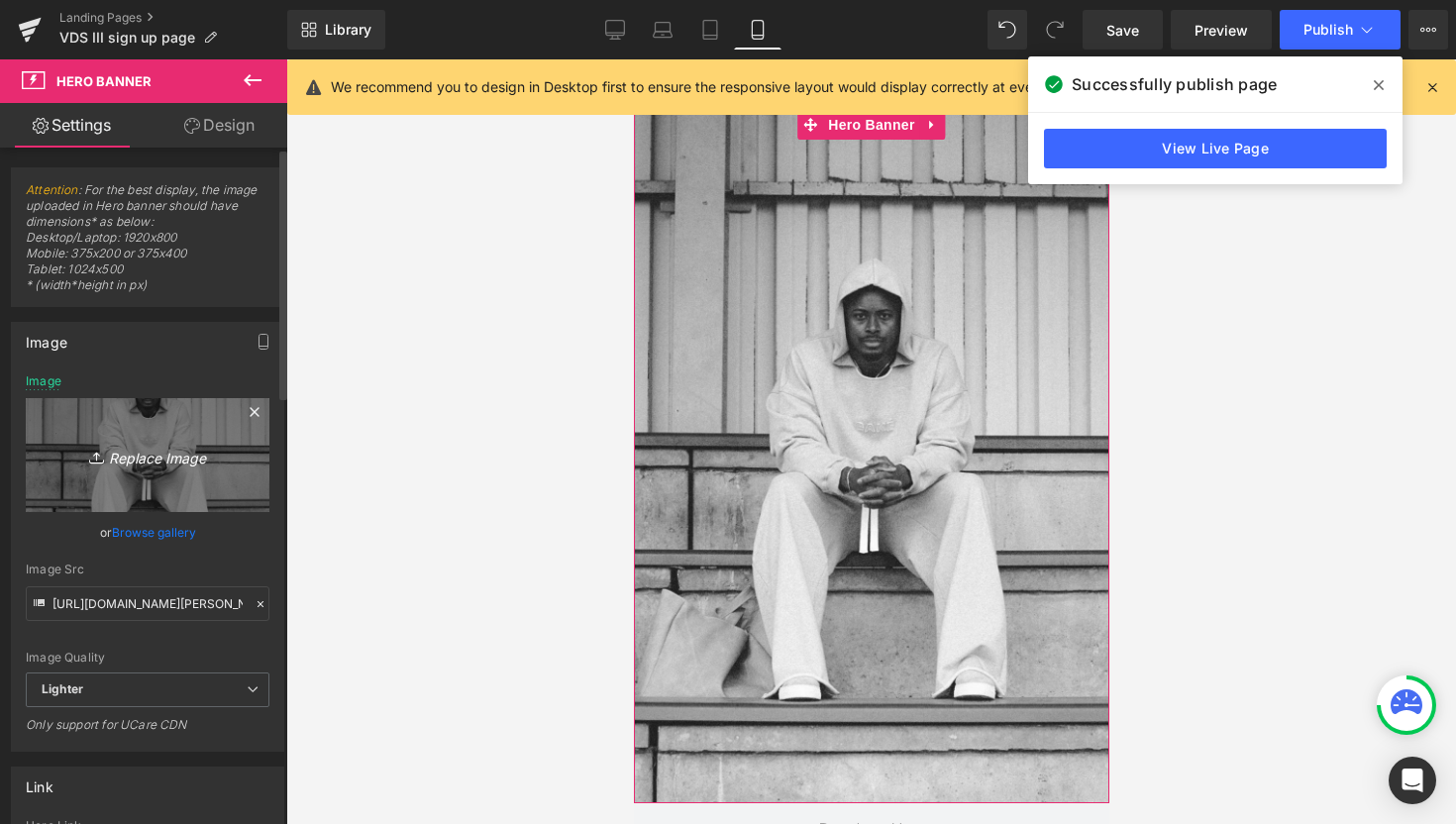 click on "Replace Image" at bounding box center (148, 455) 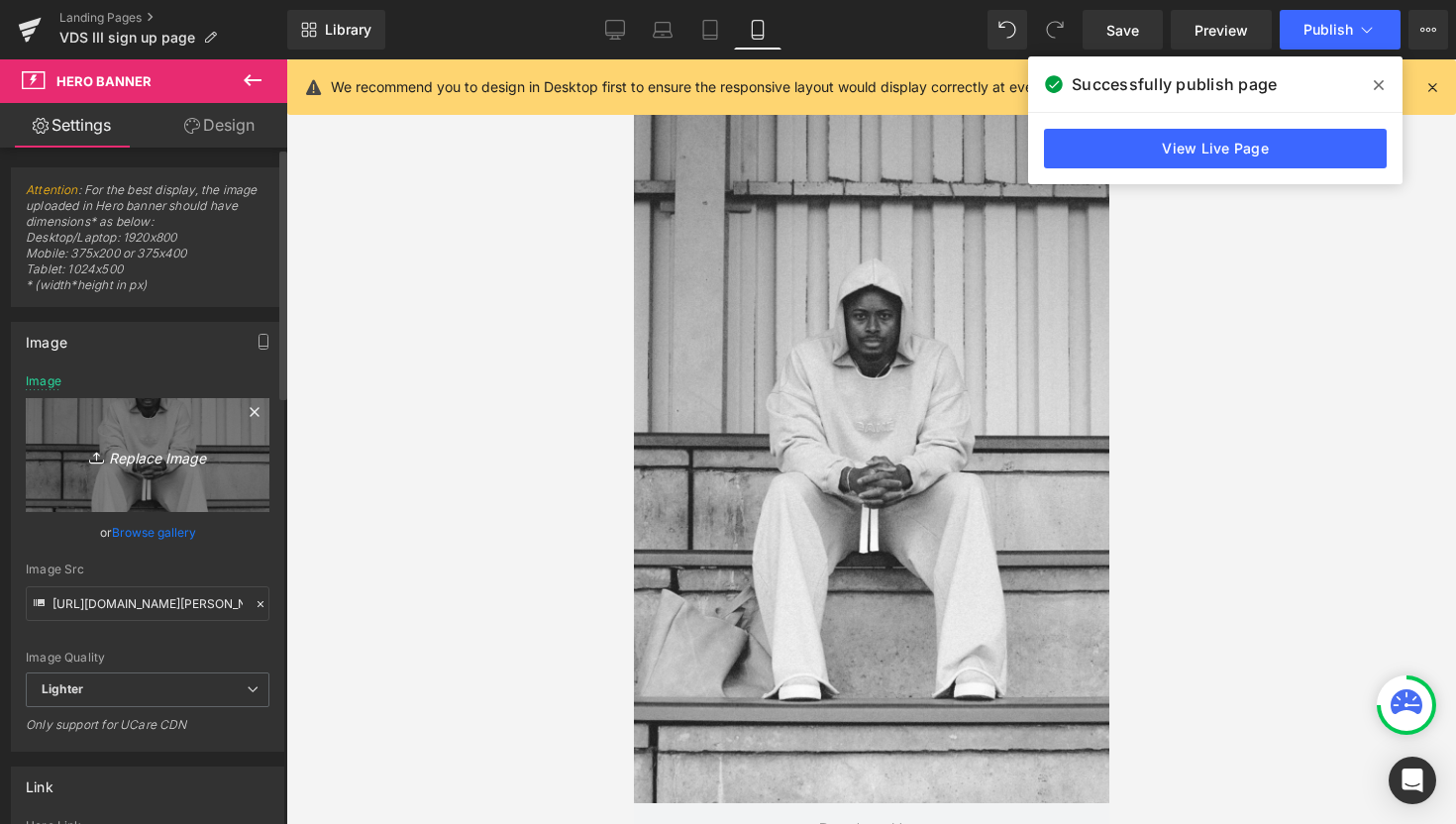 type on "C:\fakepath\Toni for Gaké klayvio cover (1).jpg" 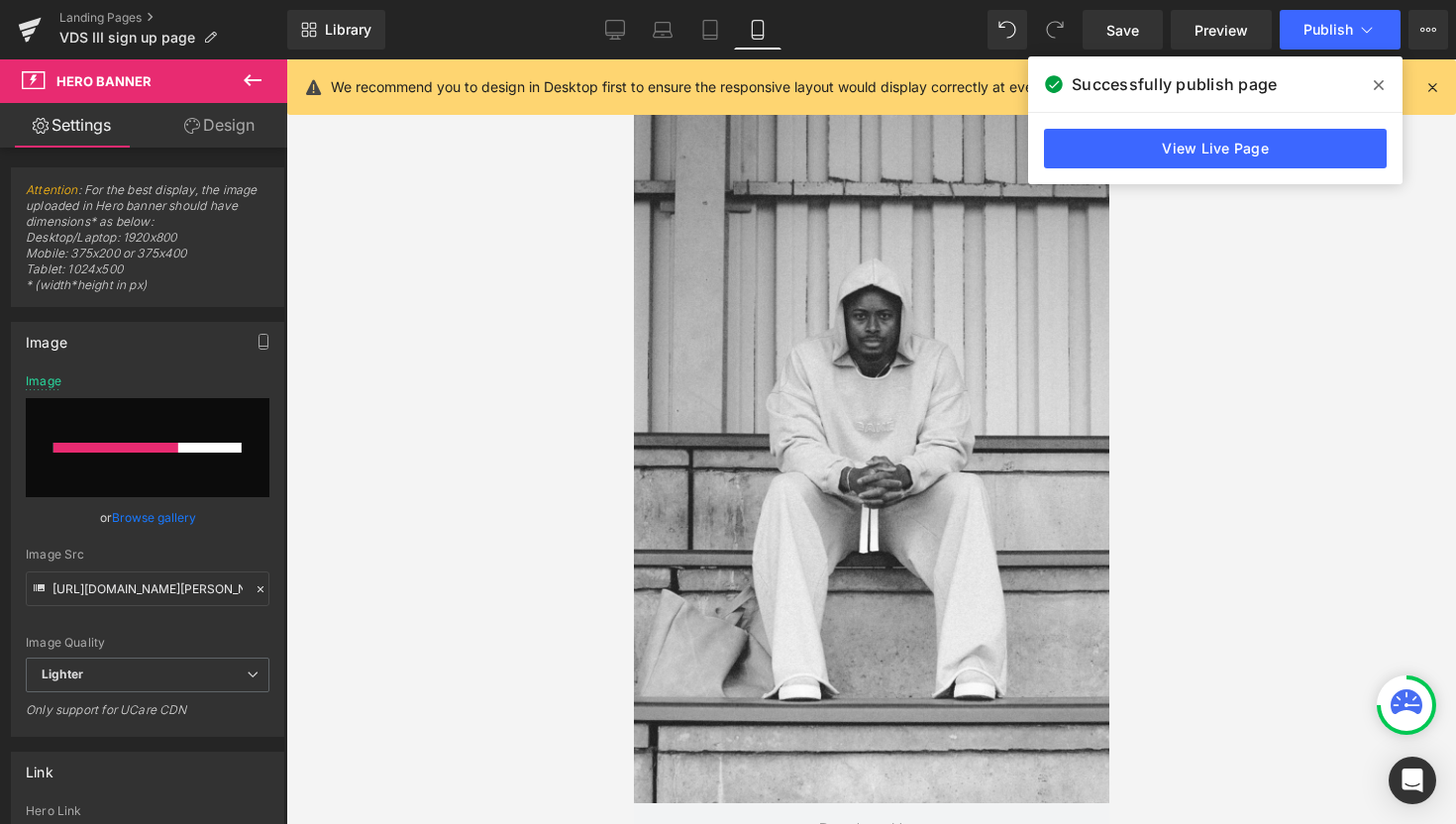 type 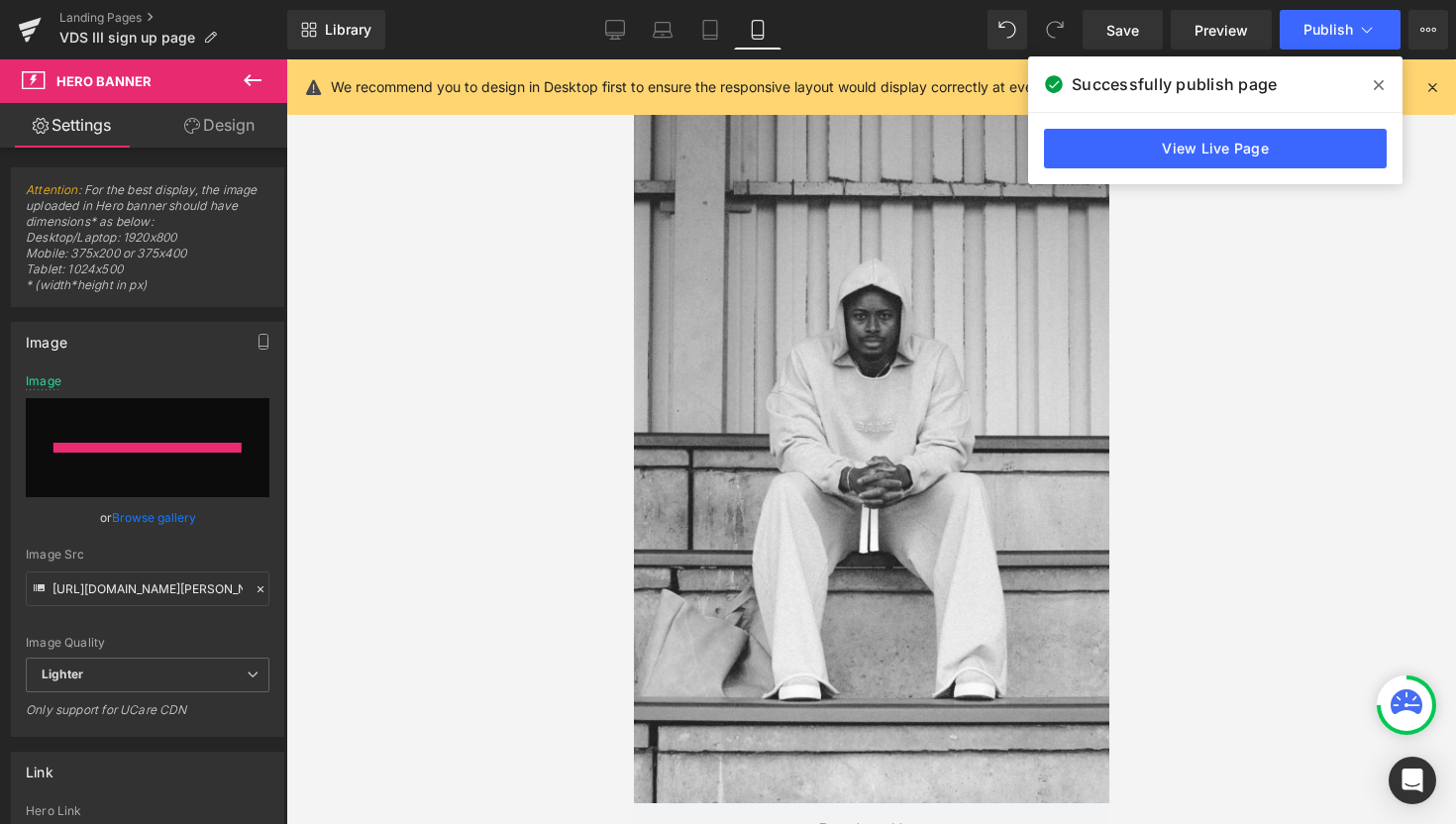 type on "https://ucarecdn.com/6369dec1-d583-4714-a983-0a5100f96309/-/format/auto/-/preview/3000x3000/-/quality/lighter/Toni%20for%20Gake%CC%81%20klayvio%20cover%20_1_.jpg" 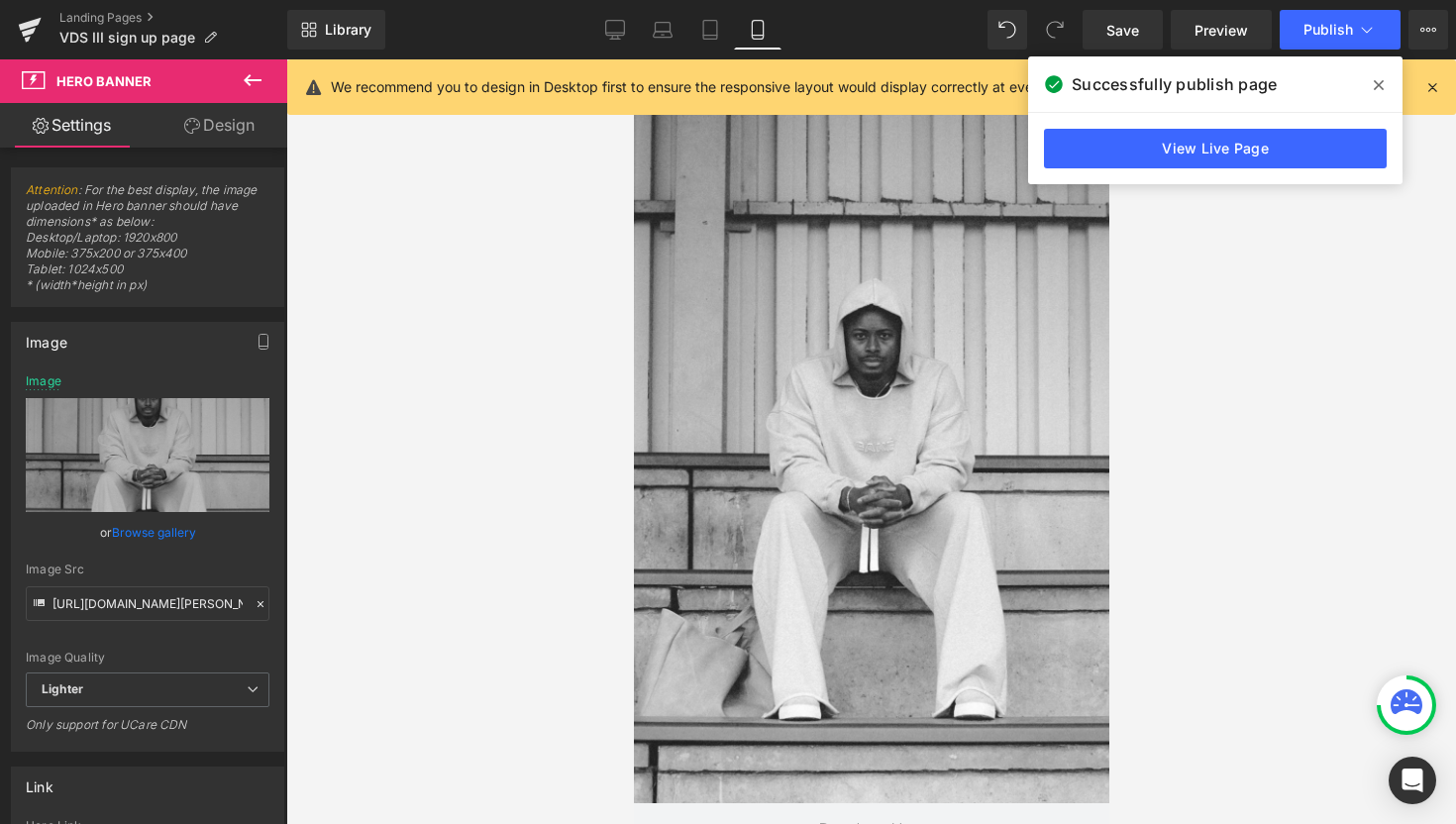 click 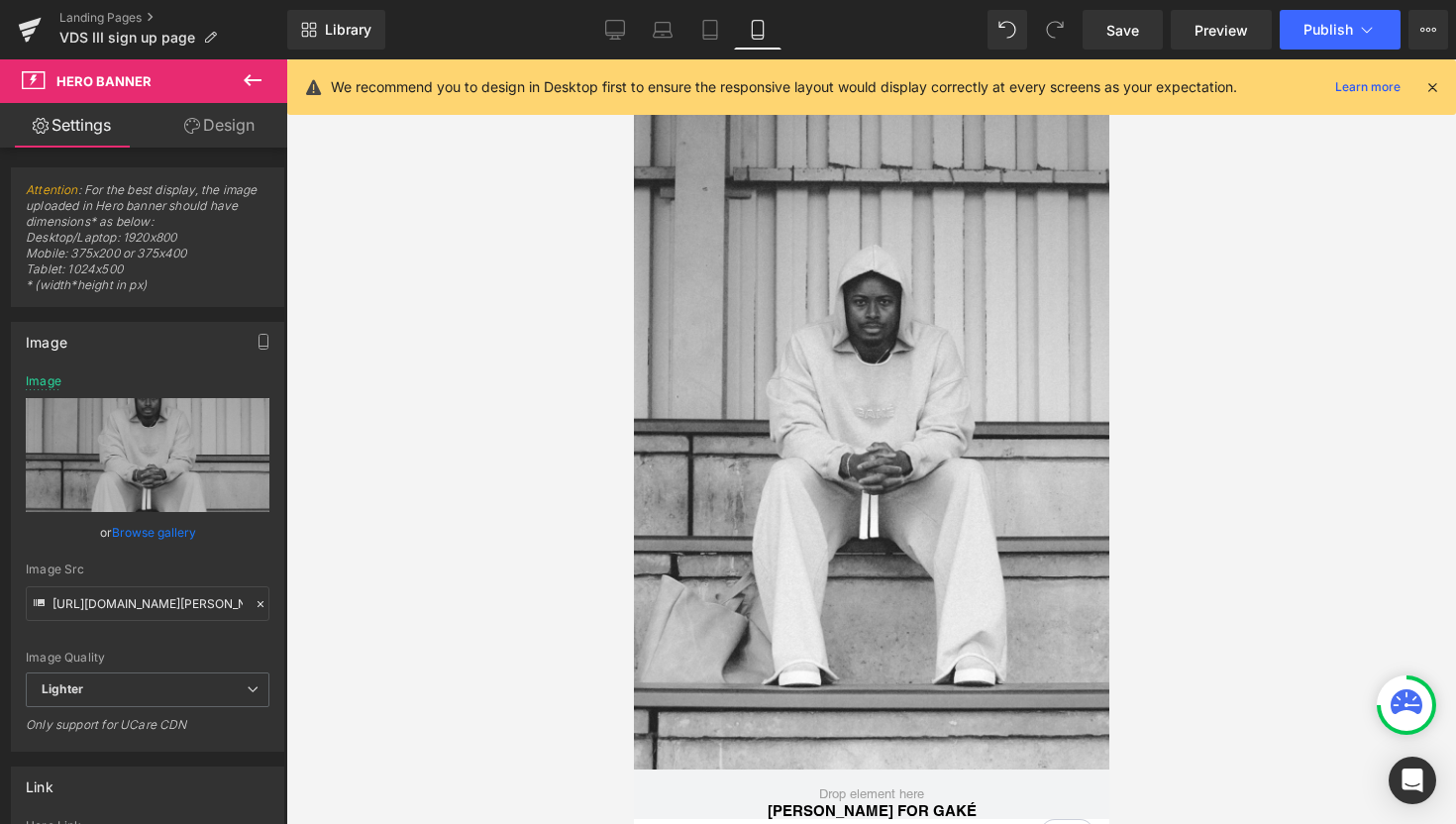 scroll, scrollTop: 1, scrollLeft: 0, axis: vertical 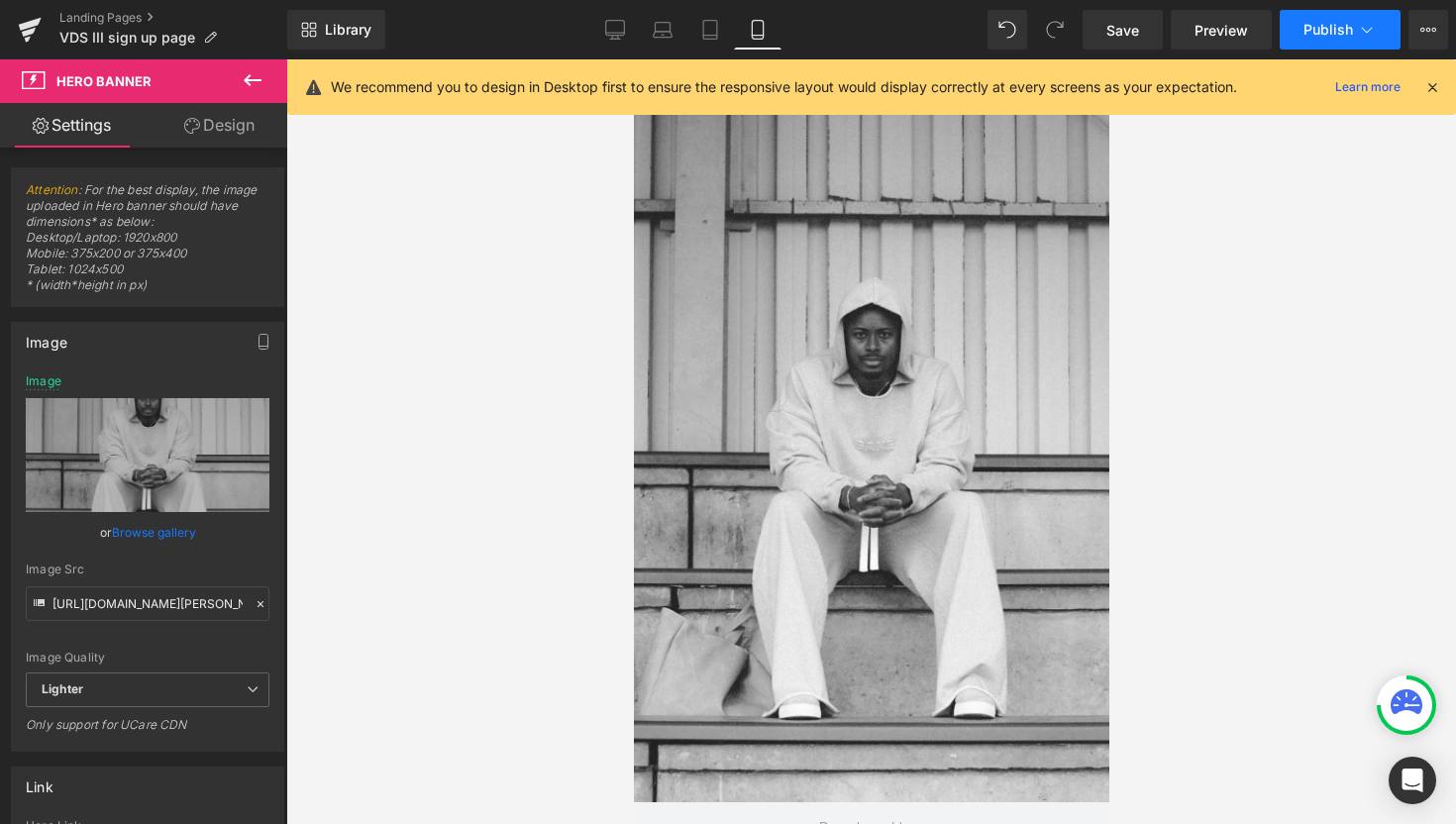 click on "Publish" at bounding box center (1328, 30) 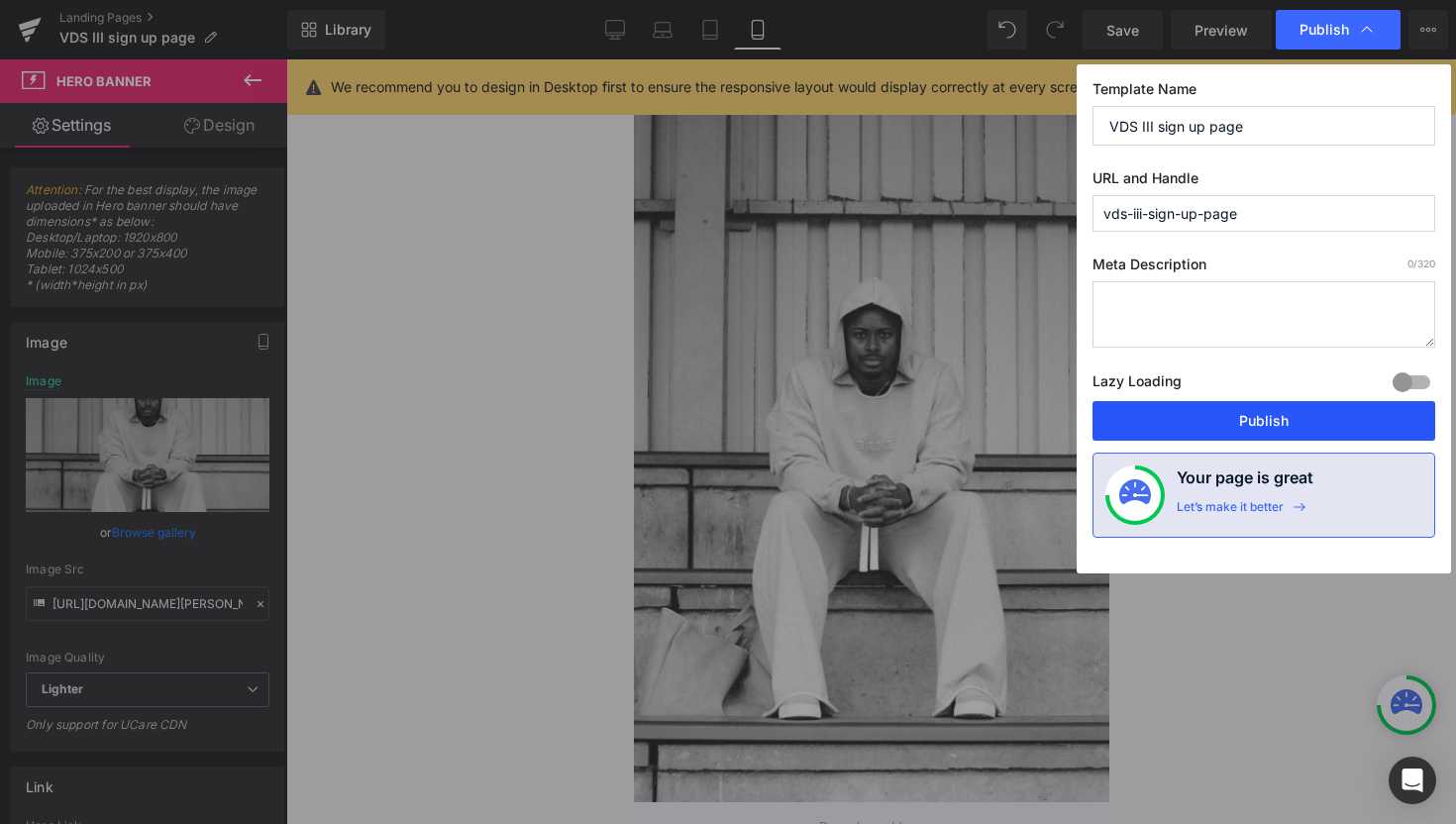 click on "Publish" at bounding box center (1264, 421) 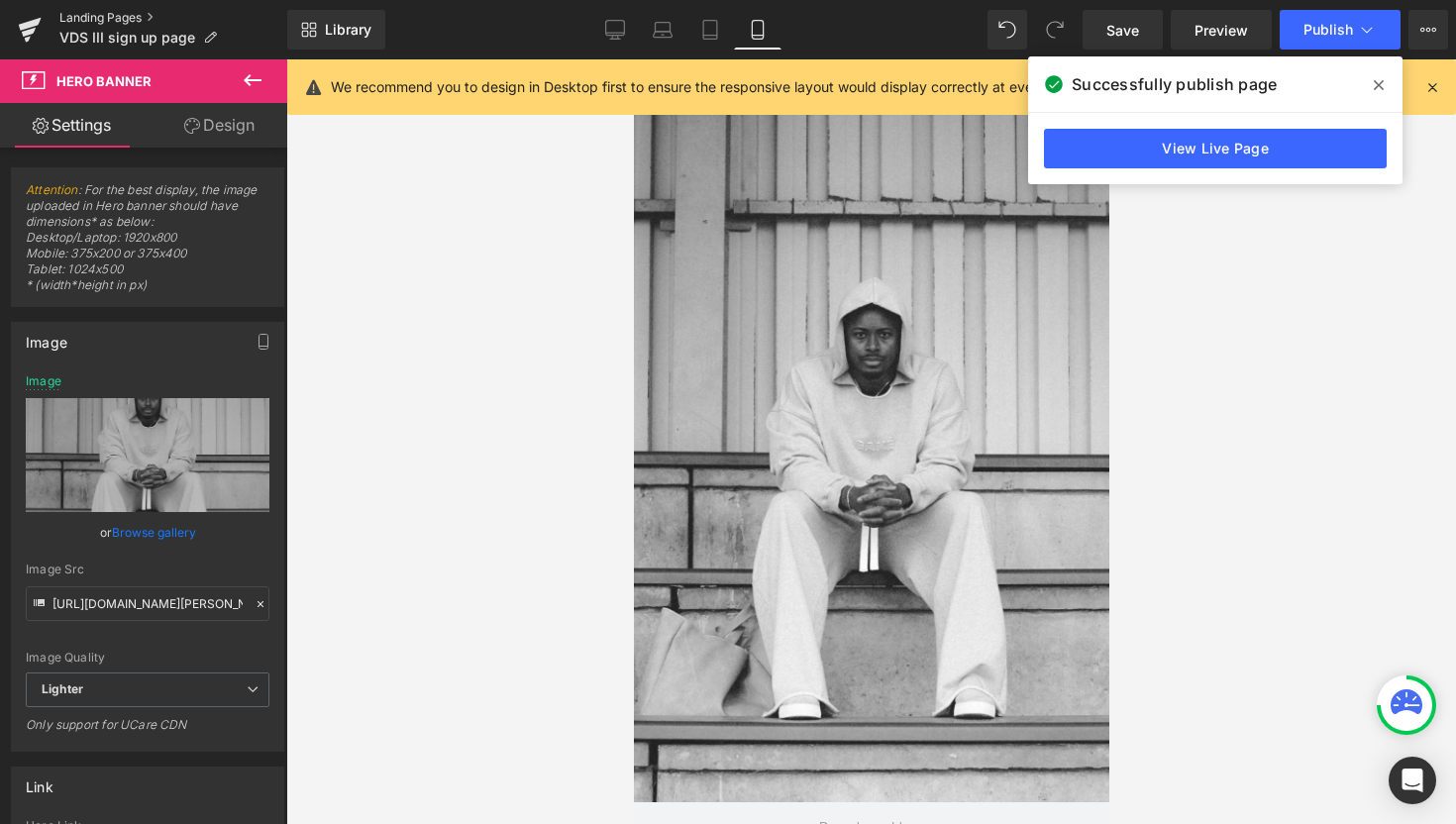 click on "Landing Pages" at bounding box center [173, 18] 